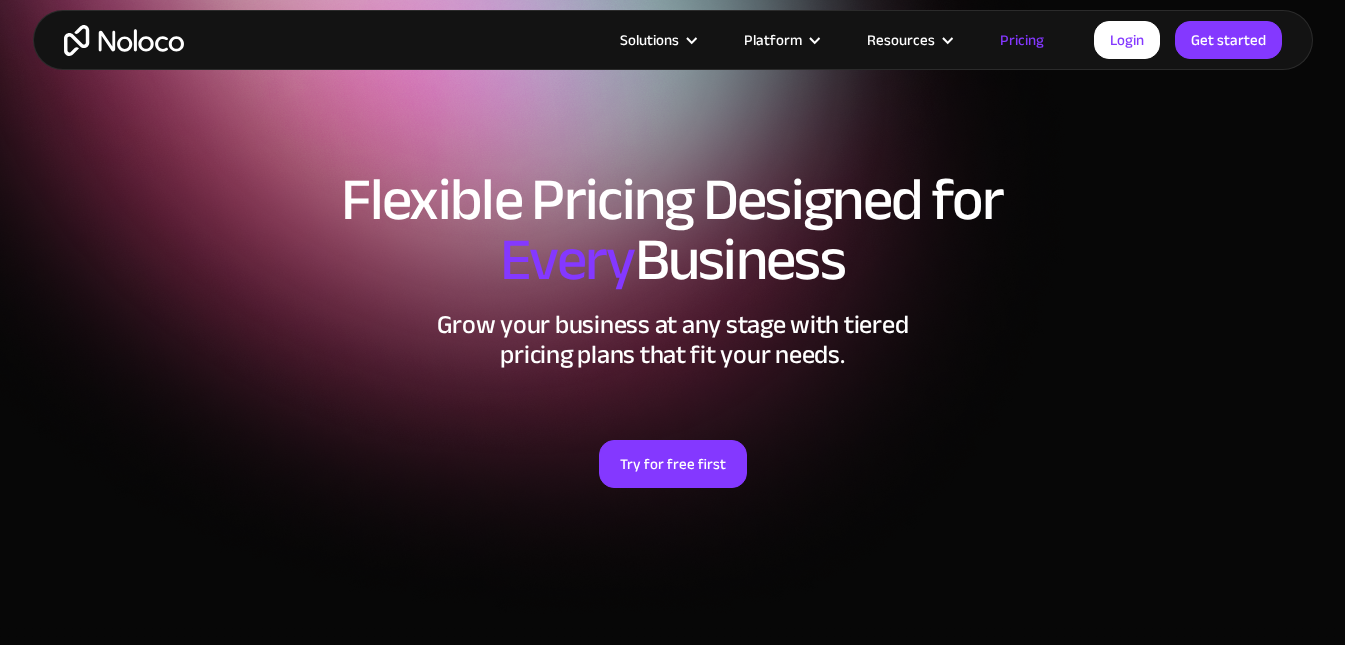 scroll, scrollTop: 499, scrollLeft: 0, axis: vertical 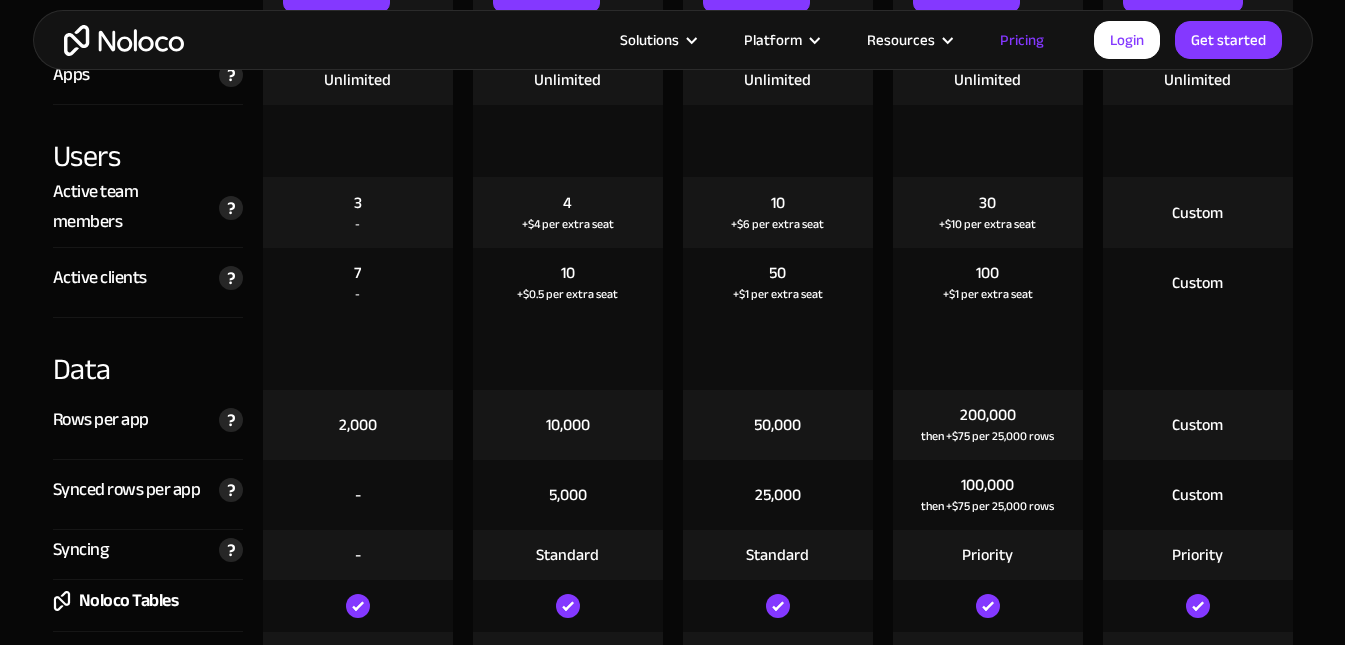 click on "Flexible Pricing Designed for Every Business Grow your business at any stage with tiered pricing plans that fit your needs. Try for free first CHOOSE YOUR PLAN Monthly Yearly SAVE 20% Monthly Yearly SAVE 20% FREE Free Learn to create your first app and see the benefits in your team ‍ Get started for free Free includes 3 team seats 7 client seats 2,000 rows 7 pages per app 100 workflow runs STARTER $ 29 / month For small teams building apps and simple client portals for work. ‍ Get started for free Starter includes 4 team seats +$4 / extra 10 client seats +$0.5 / extra 10,000 rows 5,000 synced rows 1,000 workflow runs PRO RECOMMENDED $ 149 / month For growing teams building client portals and internal tools to optimize workflows. Get started for free Everything in Starter with 10 team seats +$6 / extra 50 client seats +$1 / extra 50,000 rows 25,000 synced rows 3,000 workflow runs Custom domain Record-level permissions Field-level permissions Custom code BUSINESS $ 319 / month ‍ 30 team seats $[AMOUNT]" at bounding box center [672, -2224] 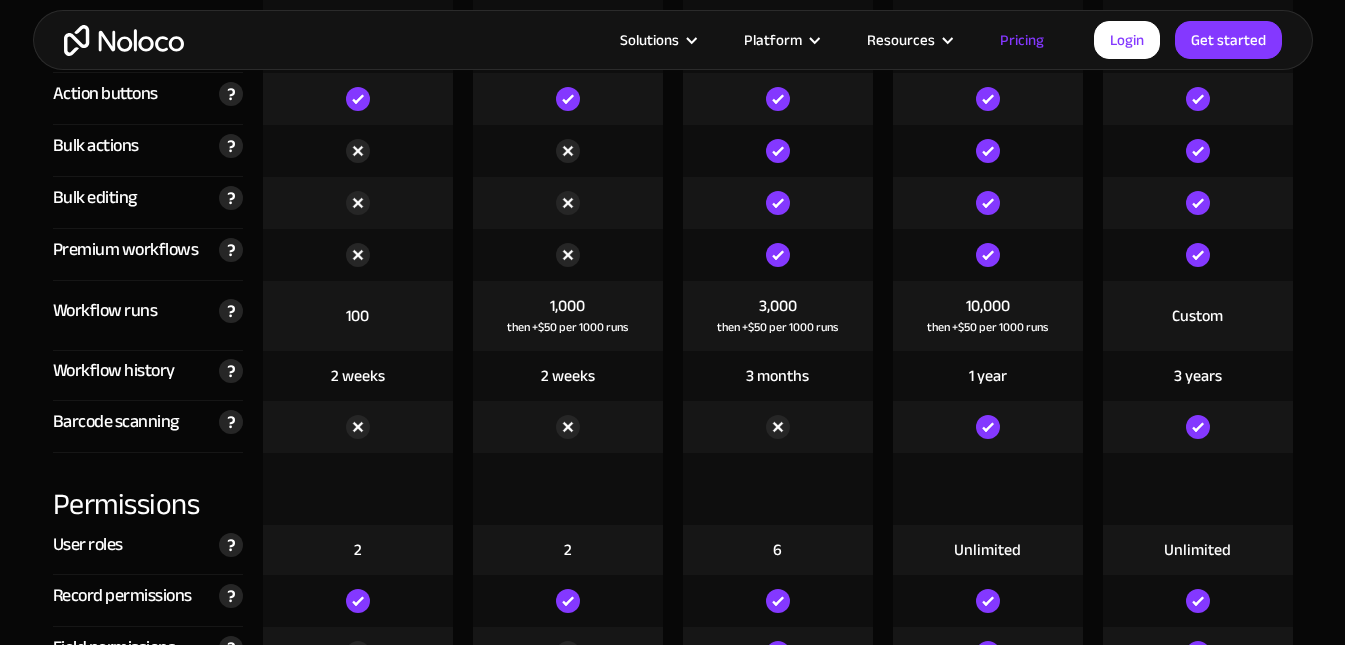 scroll, scrollTop: 4362, scrollLeft: 0, axis: vertical 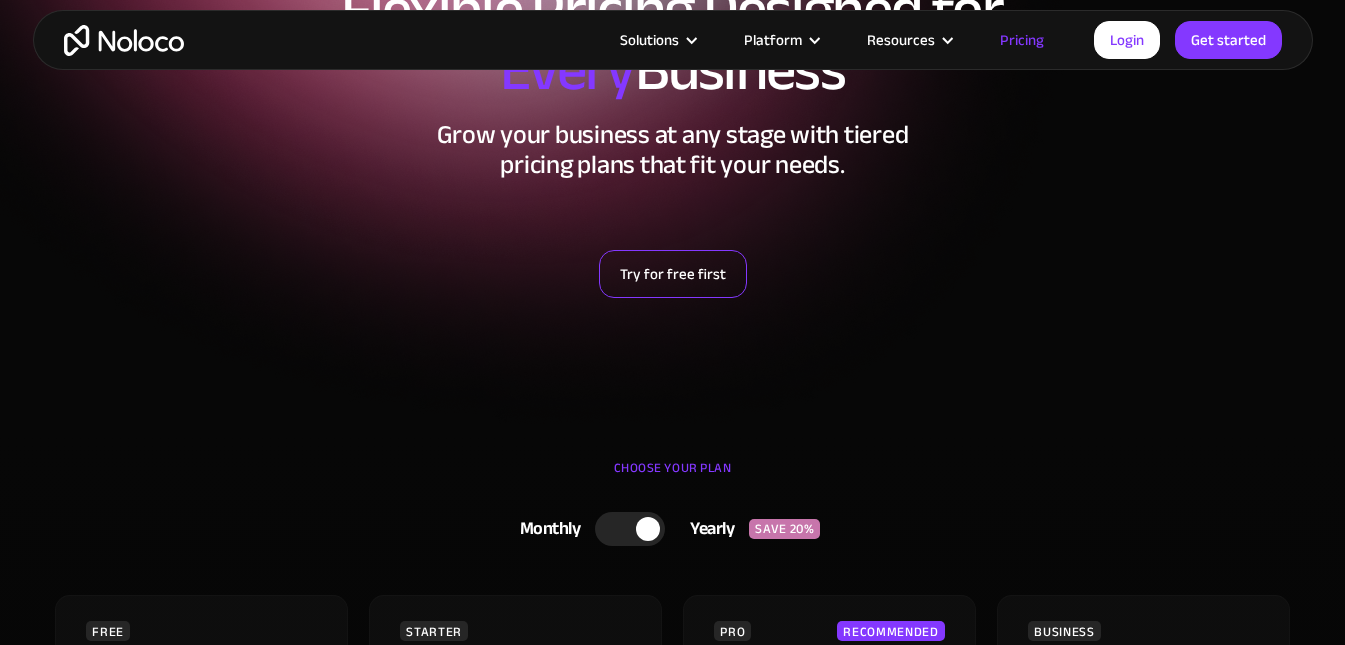 click on "Try for free first" at bounding box center (673, 274) 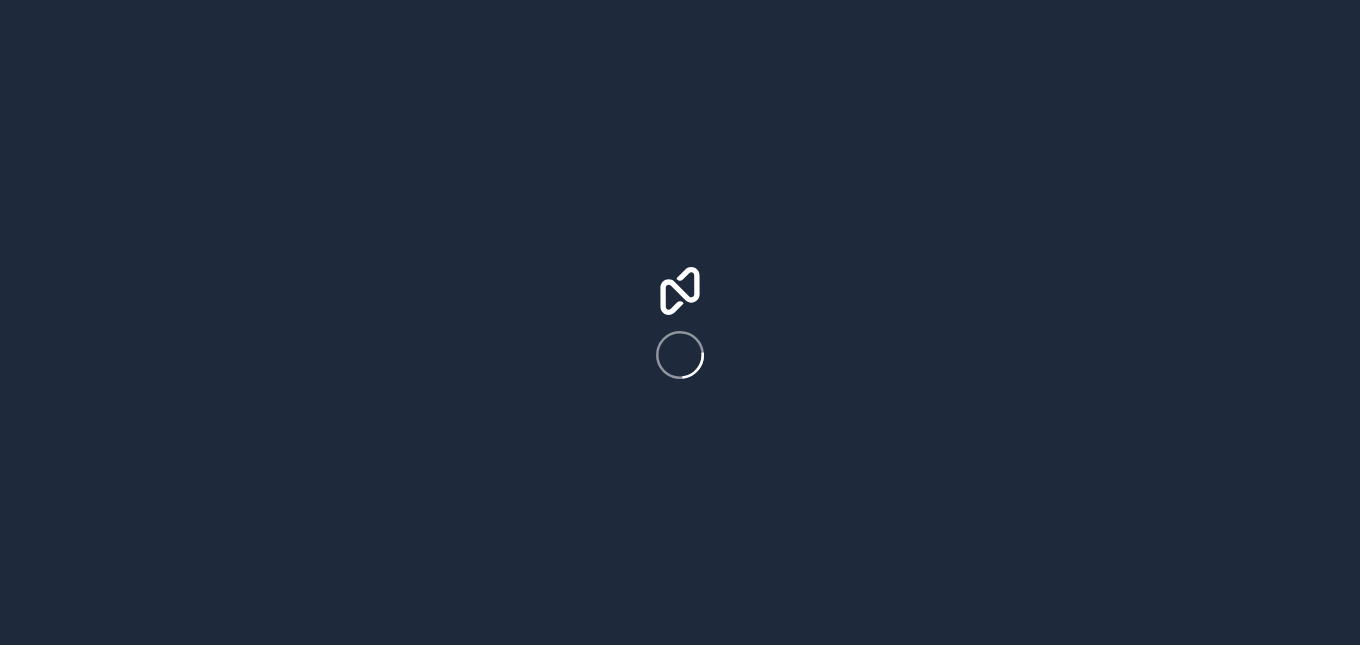 scroll, scrollTop: 0, scrollLeft: 0, axis: both 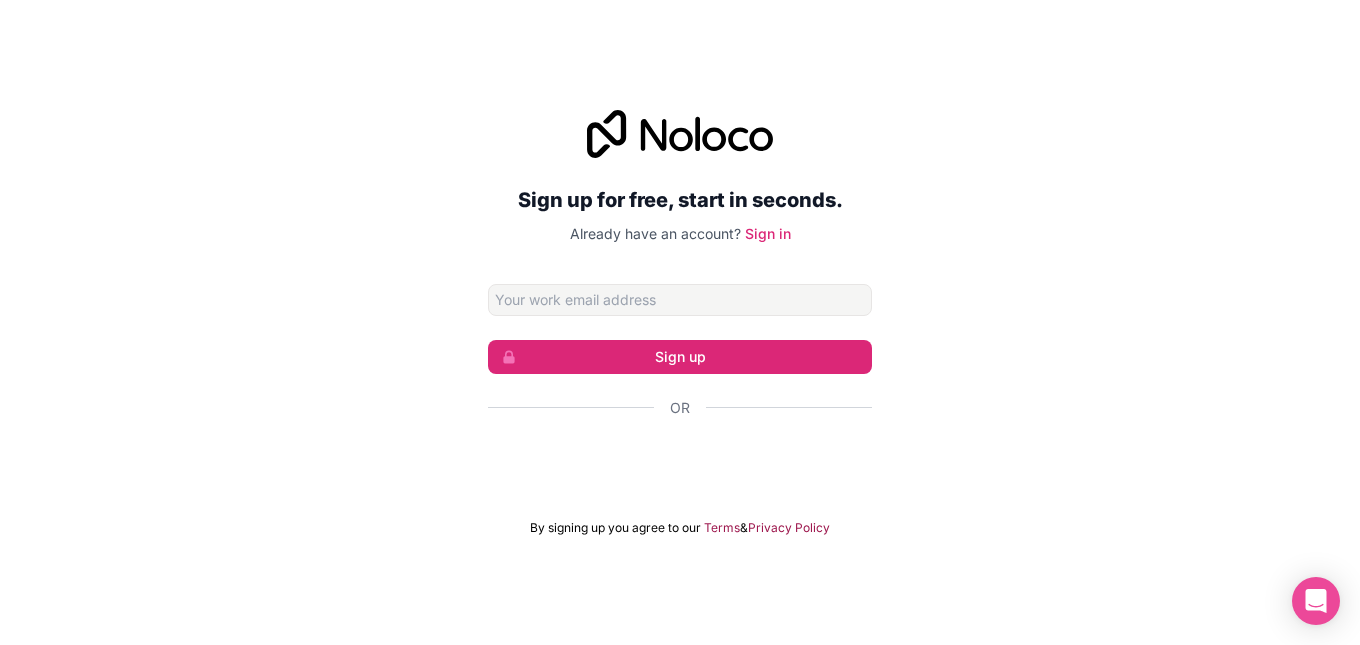 click at bounding box center (680, 300) 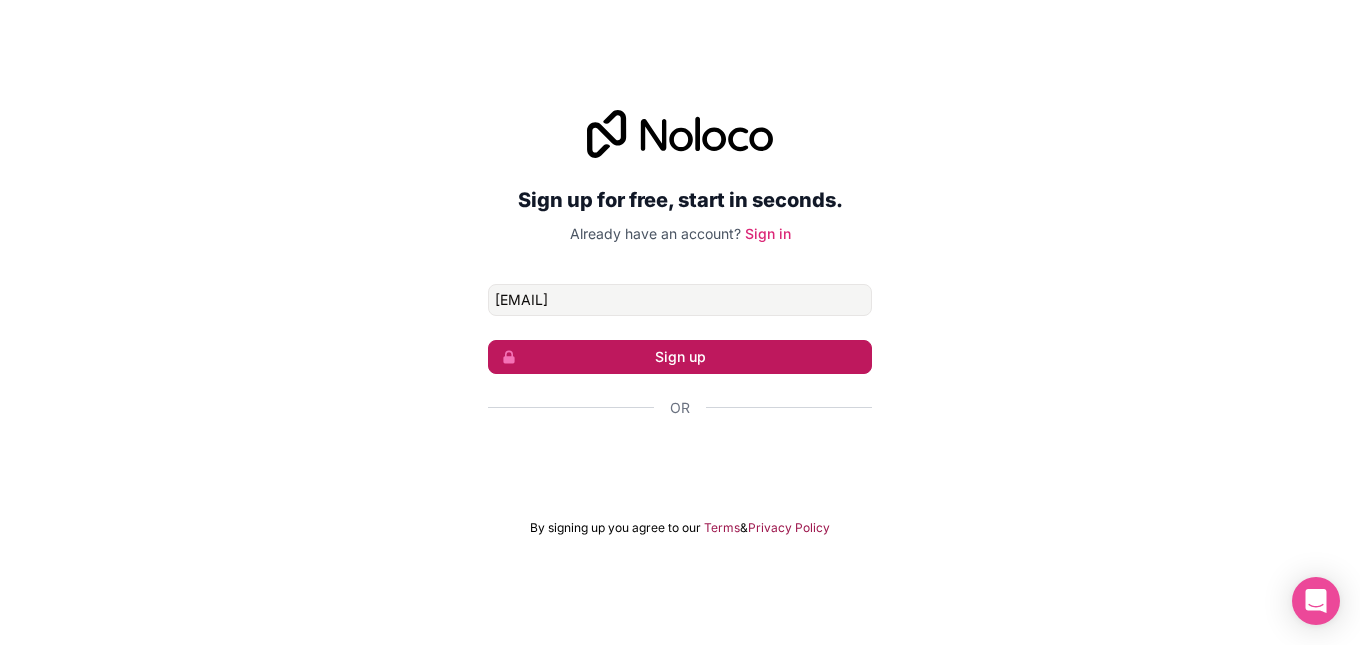 click on "Sign up" at bounding box center [680, 357] 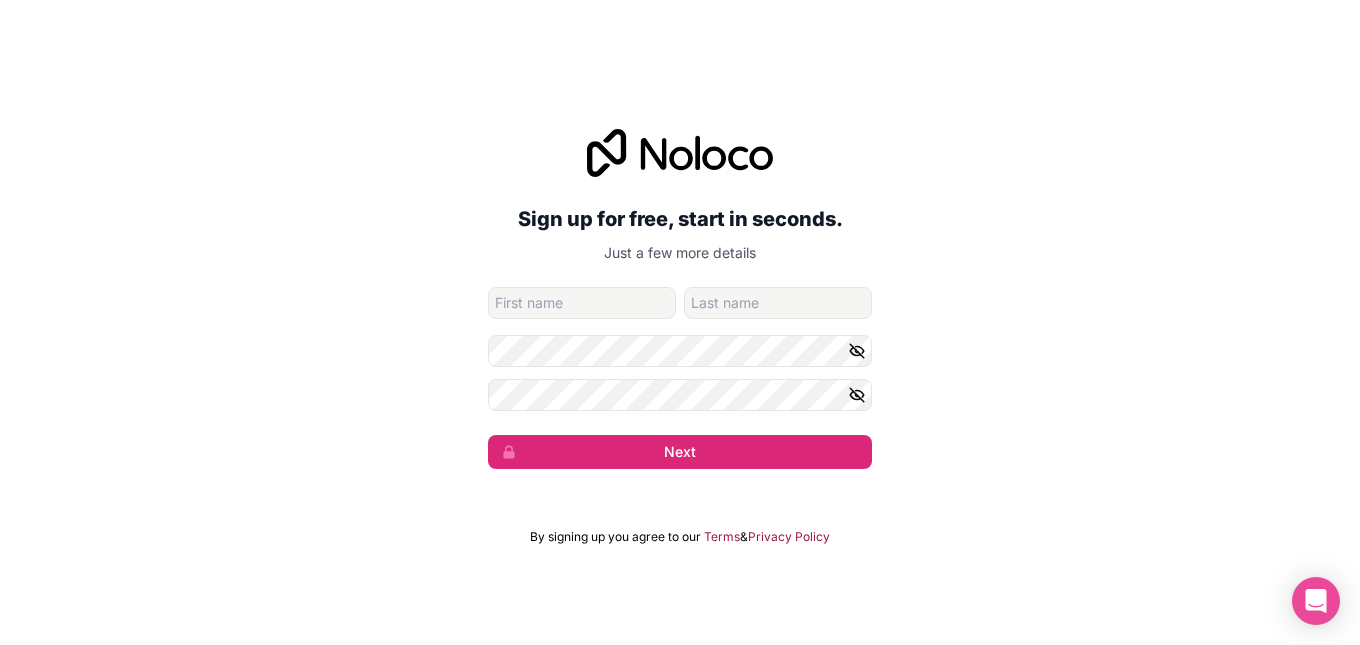 click on "Next" at bounding box center (680, 452) 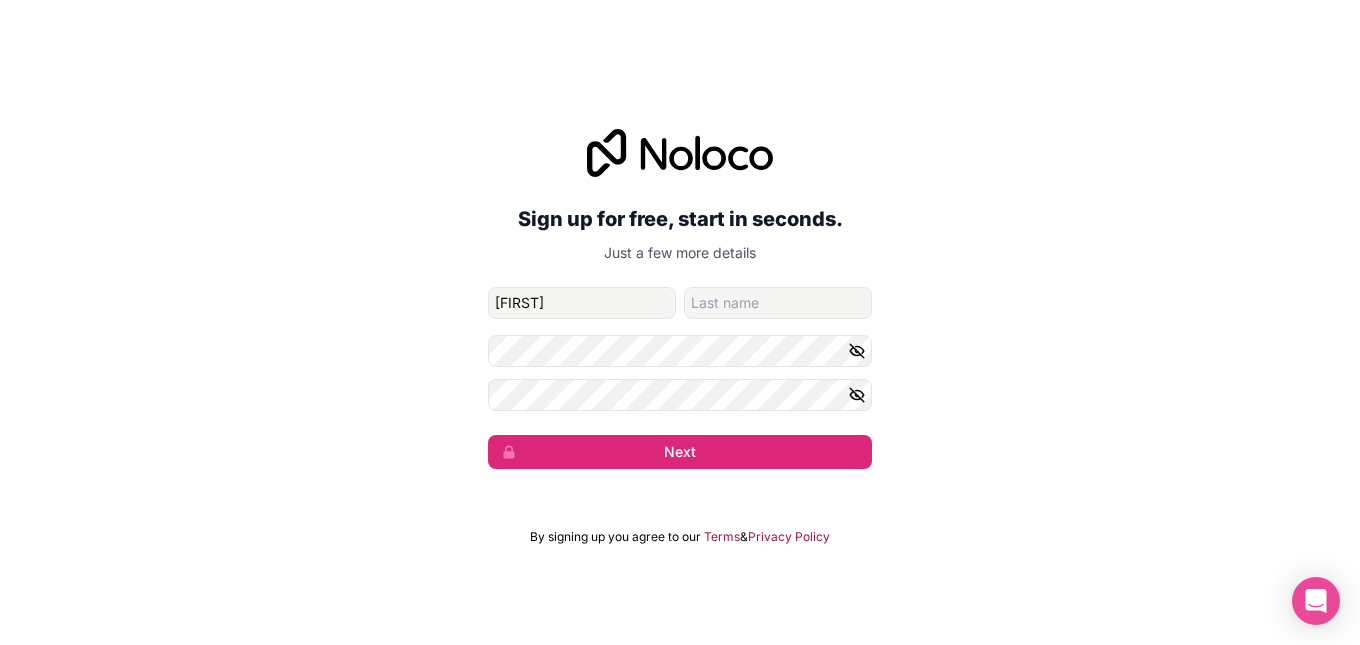 type on "[FIRST]" 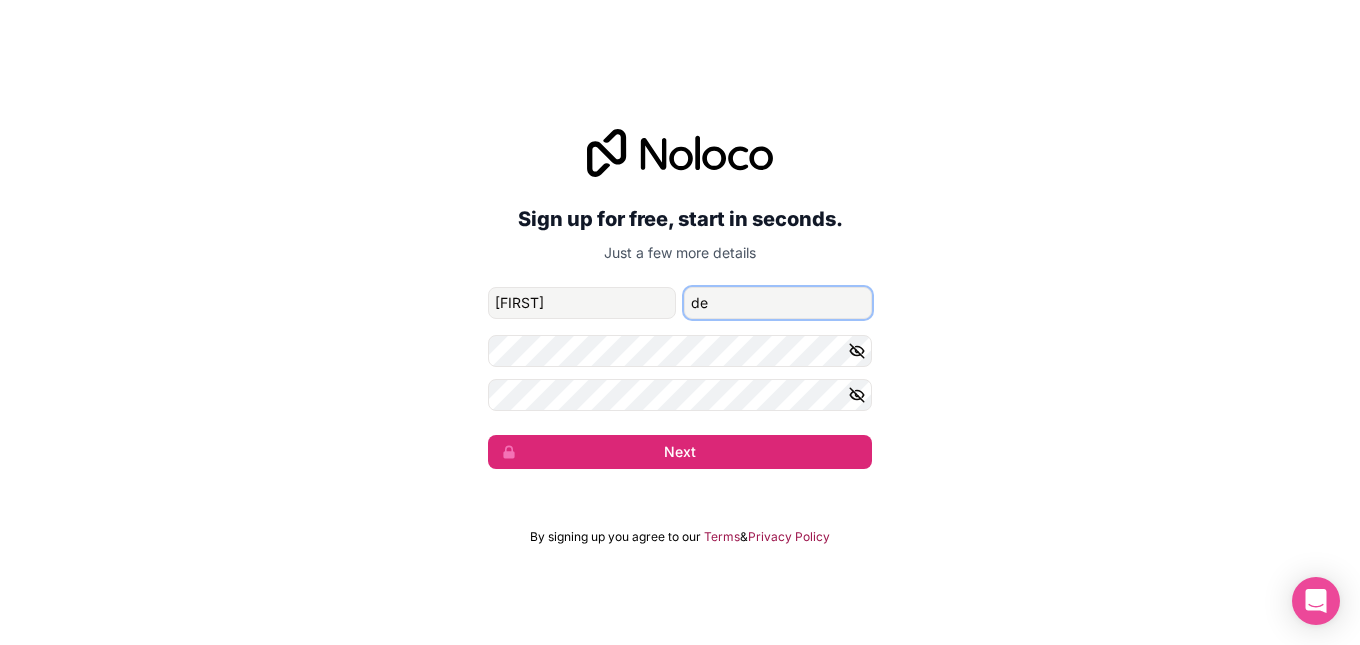type on "[LAST]" 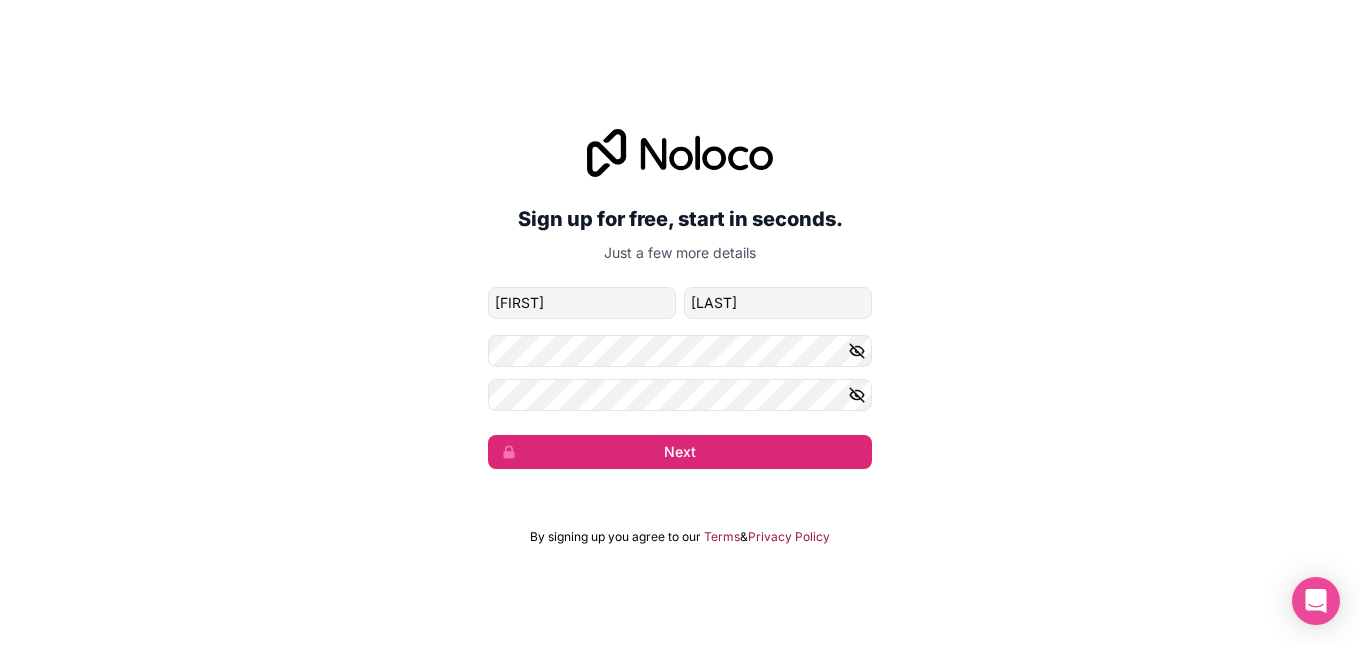 click 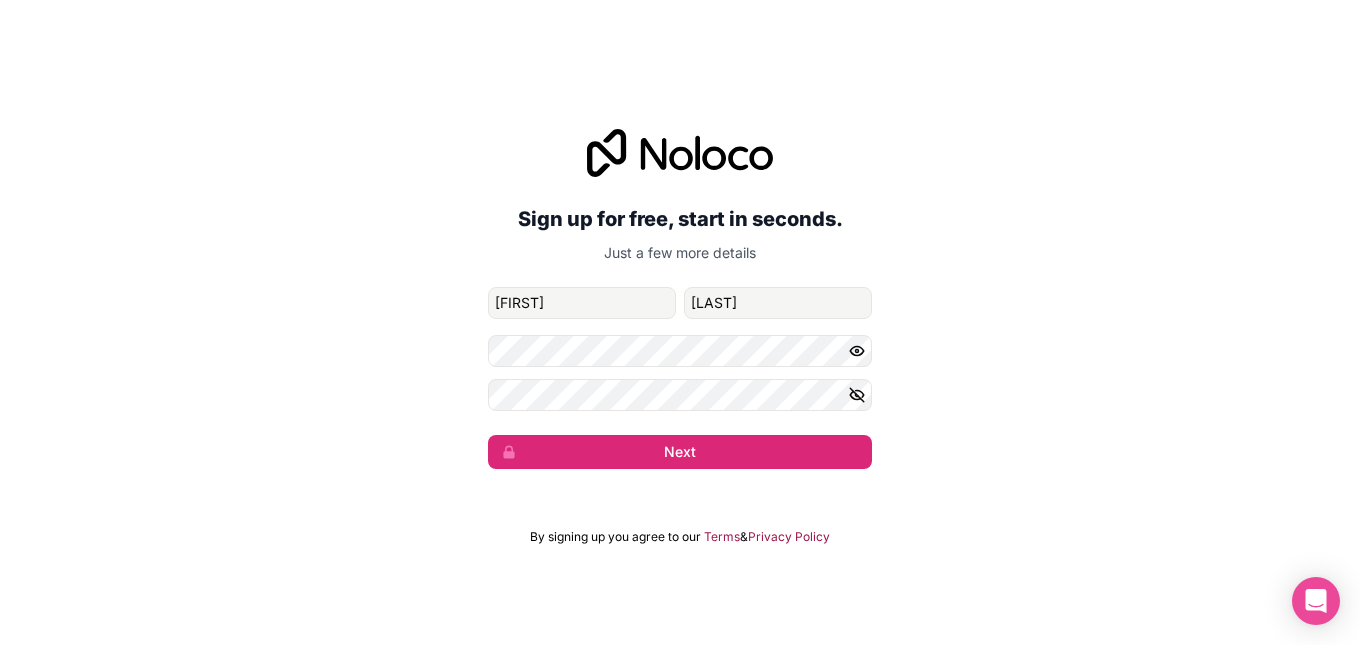 click 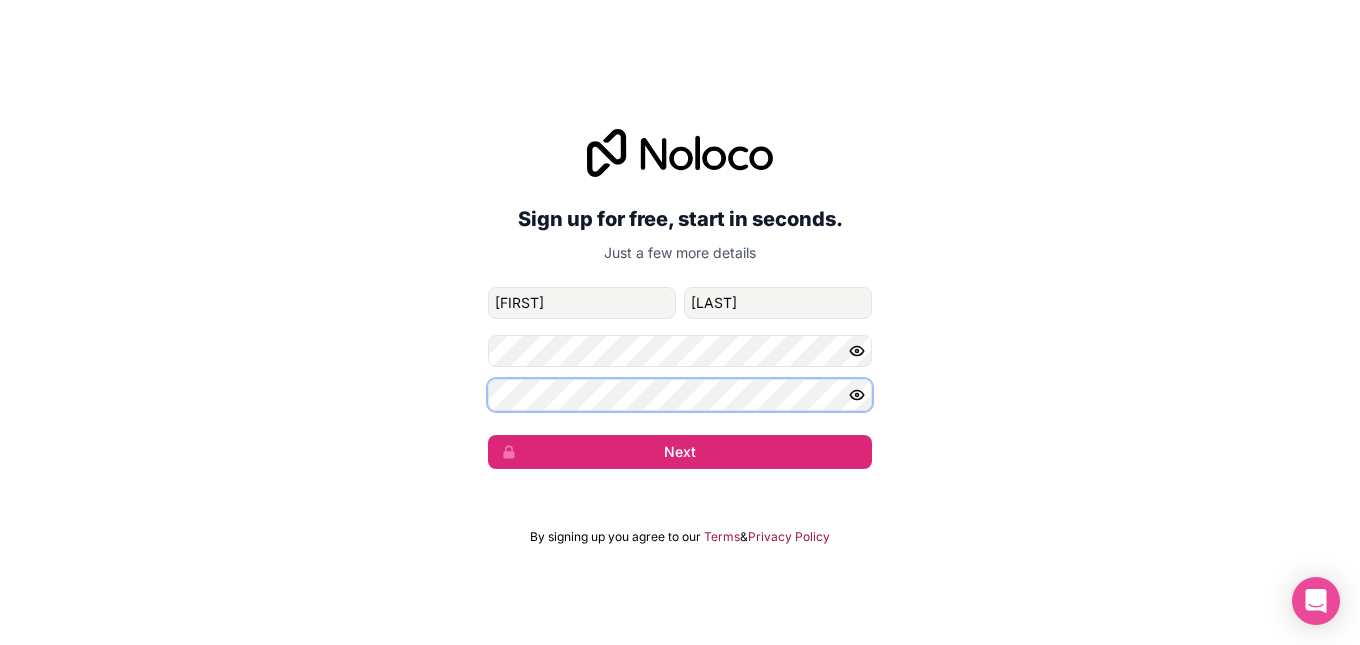 click on "Sign up for free, start in seconds. Just a few more details [EMAIL] [FIRST] Next" at bounding box center [680, 299] 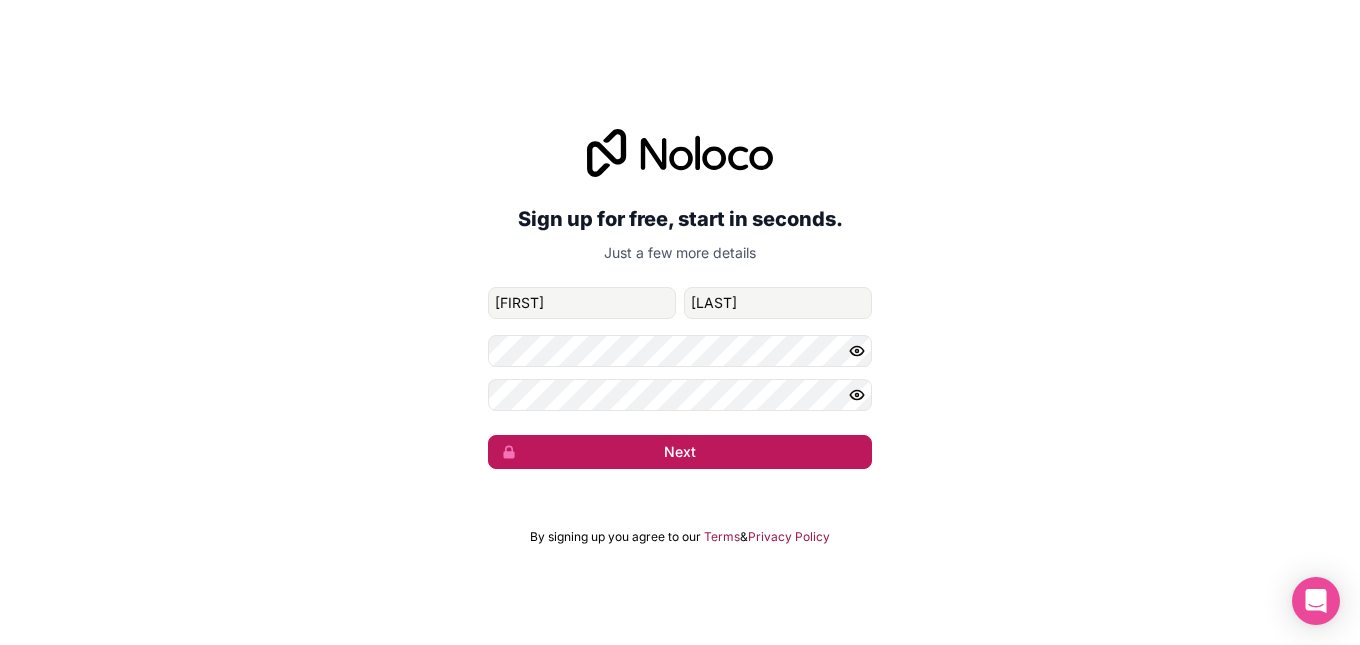 click on "Next" at bounding box center [680, 452] 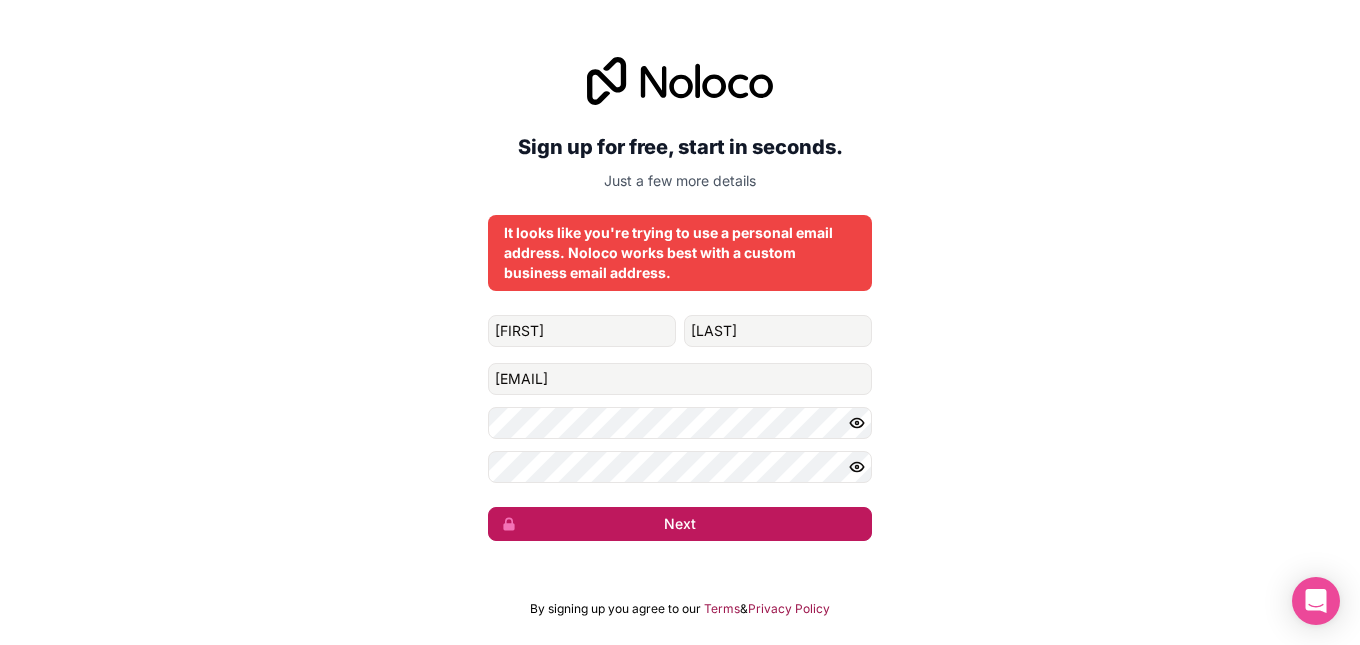 click on "Next" at bounding box center [680, 524] 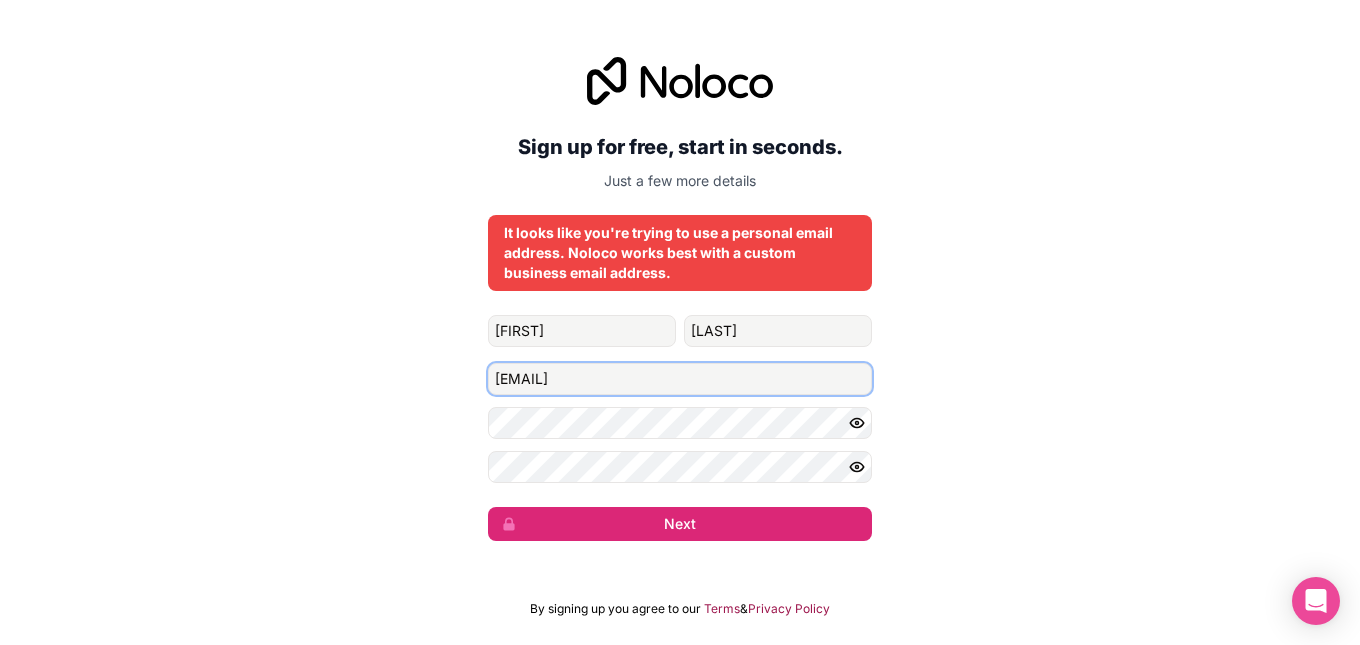 drag, startPoint x: 684, startPoint y: 388, endPoint x: 443, endPoint y: 400, distance: 241.29857 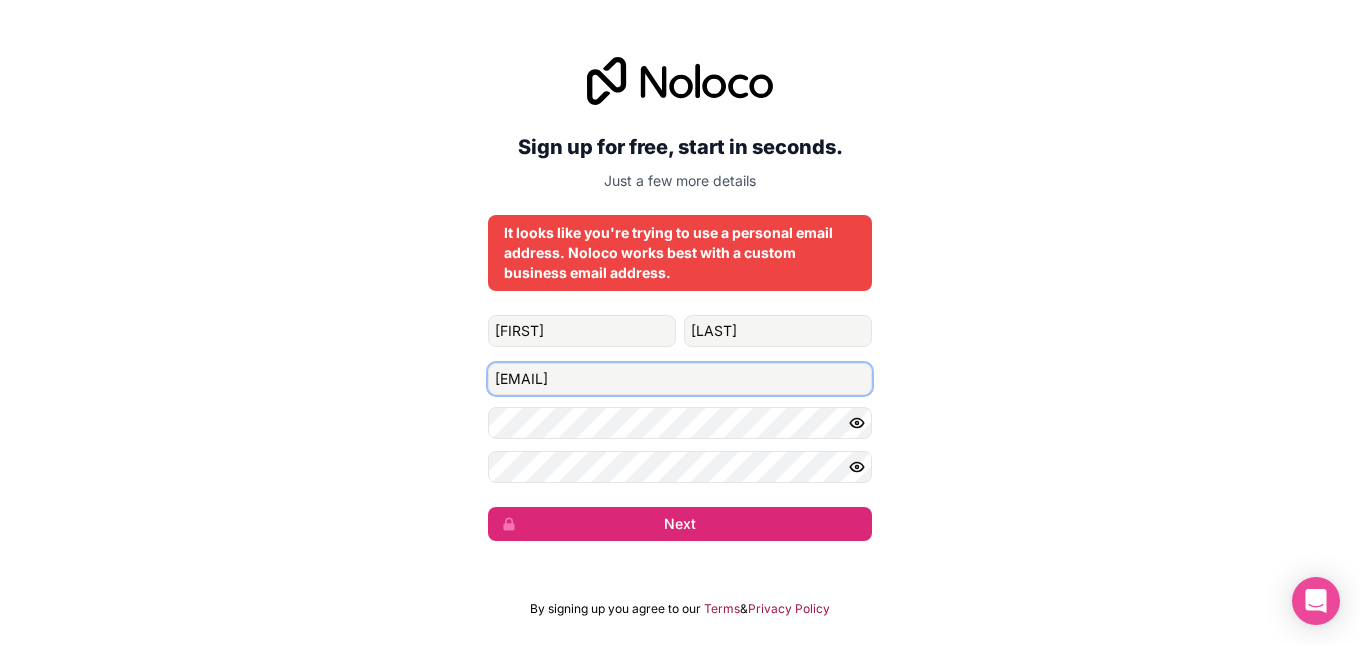 click on "Sign up for free, start in seconds. Just a few more details It looks like you're trying to use a personal email address. Noloco works best with a custom business email address. [FIRST] [LAST] [EMAIL] Next" at bounding box center (680, 299) 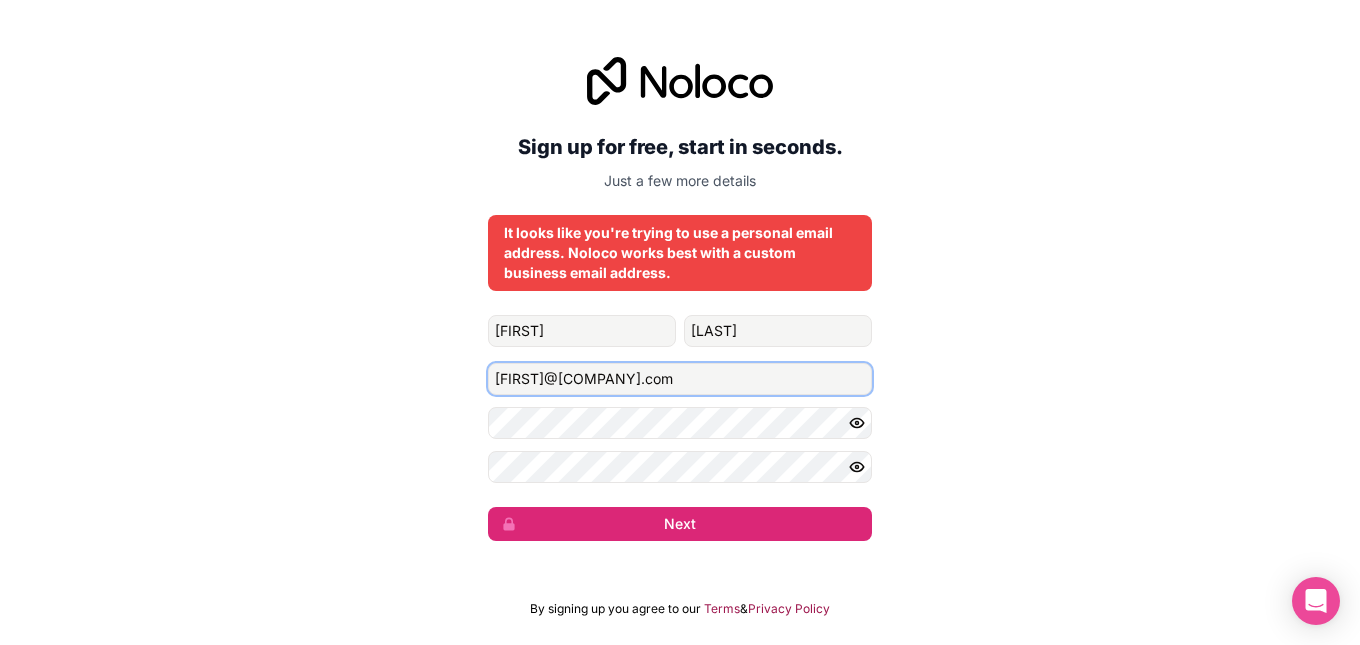 click on "[FIRST]@[COMPANY].com" at bounding box center (680, 379) 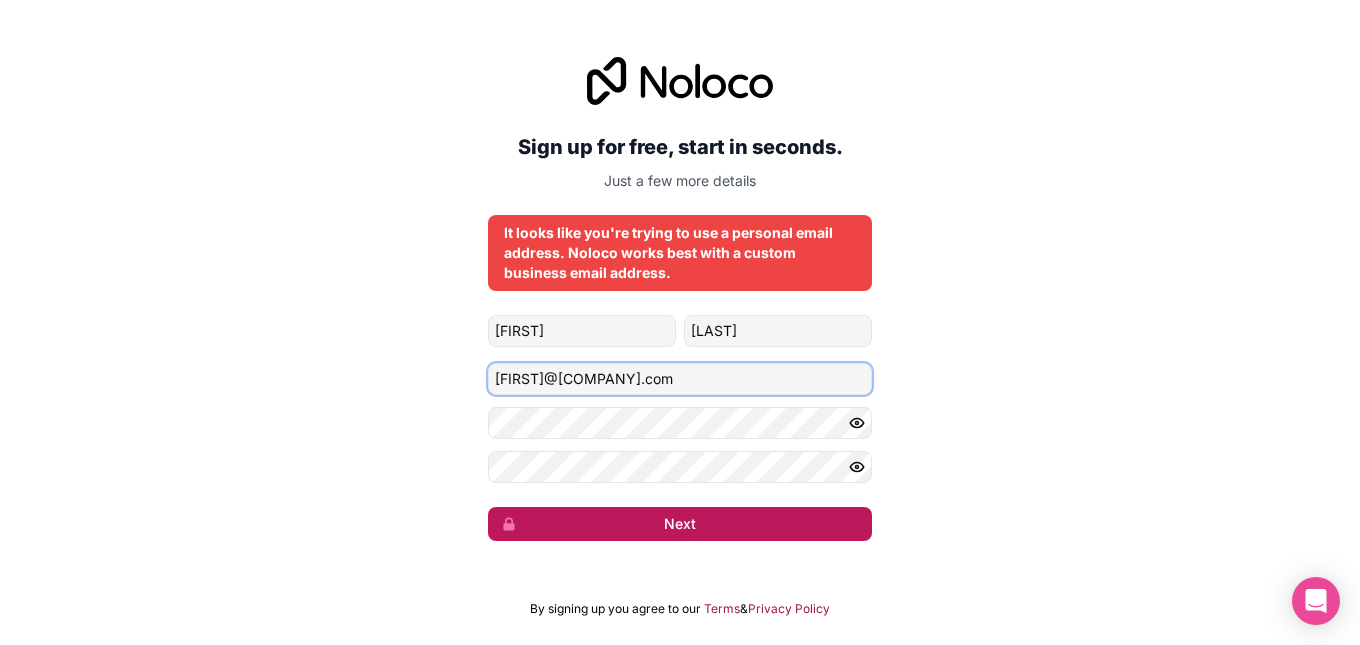 type on "[FIRST]@[COMPANY].com" 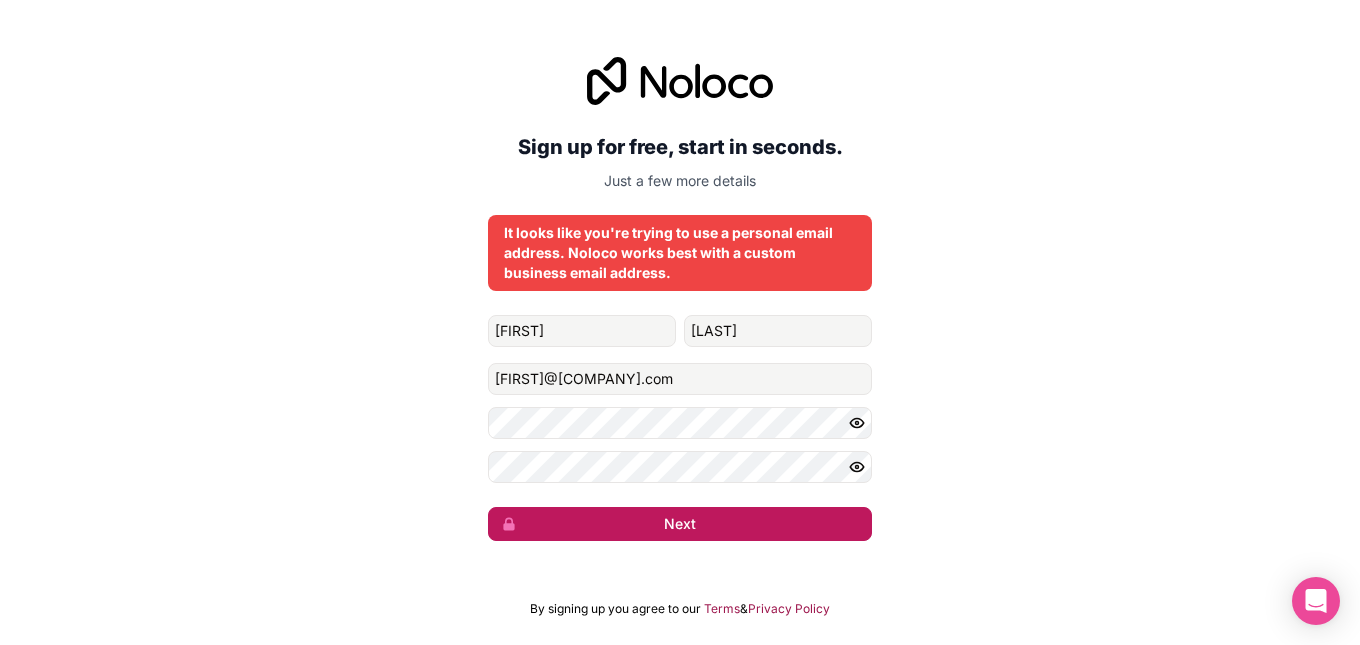 click on "Next" at bounding box center [680, 524] 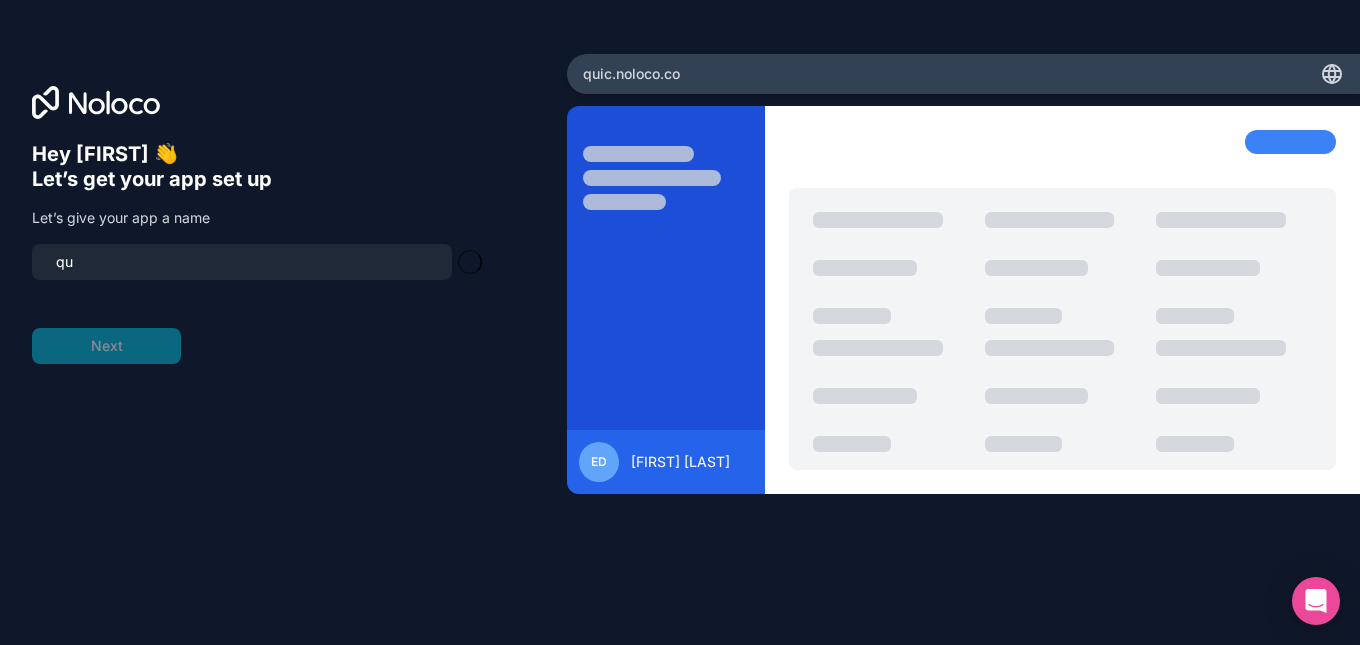 type on "q" 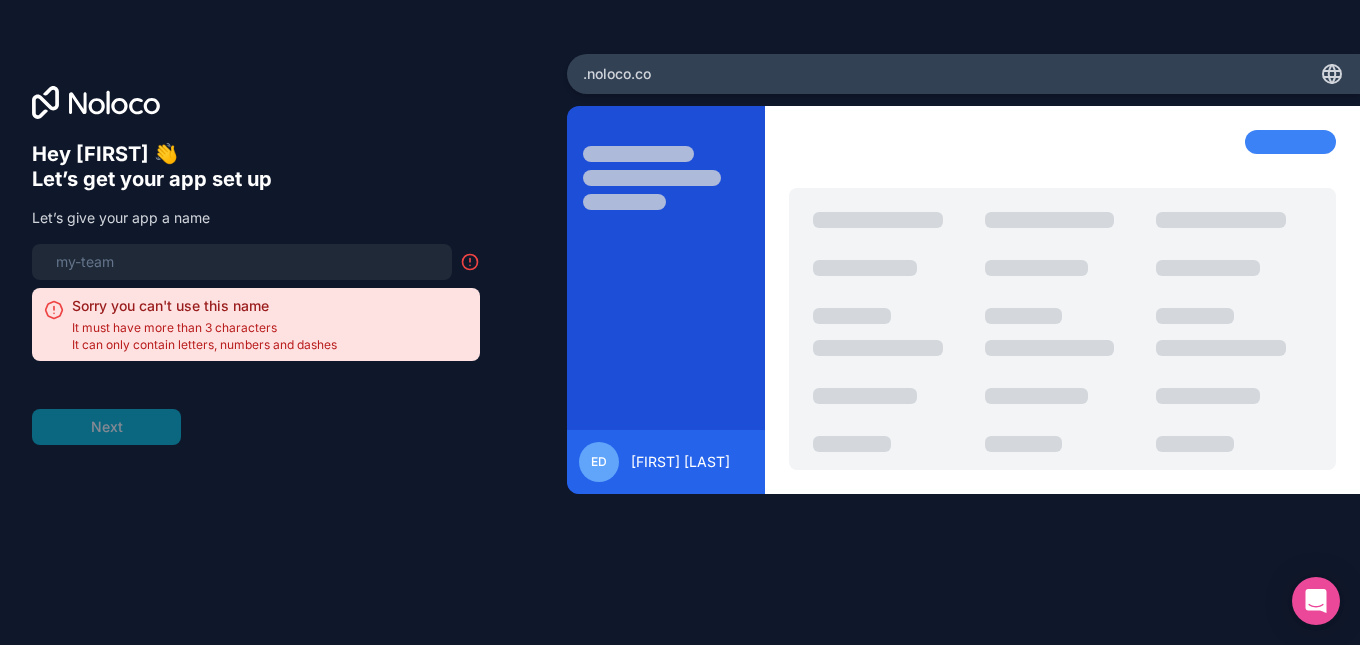type on "p" 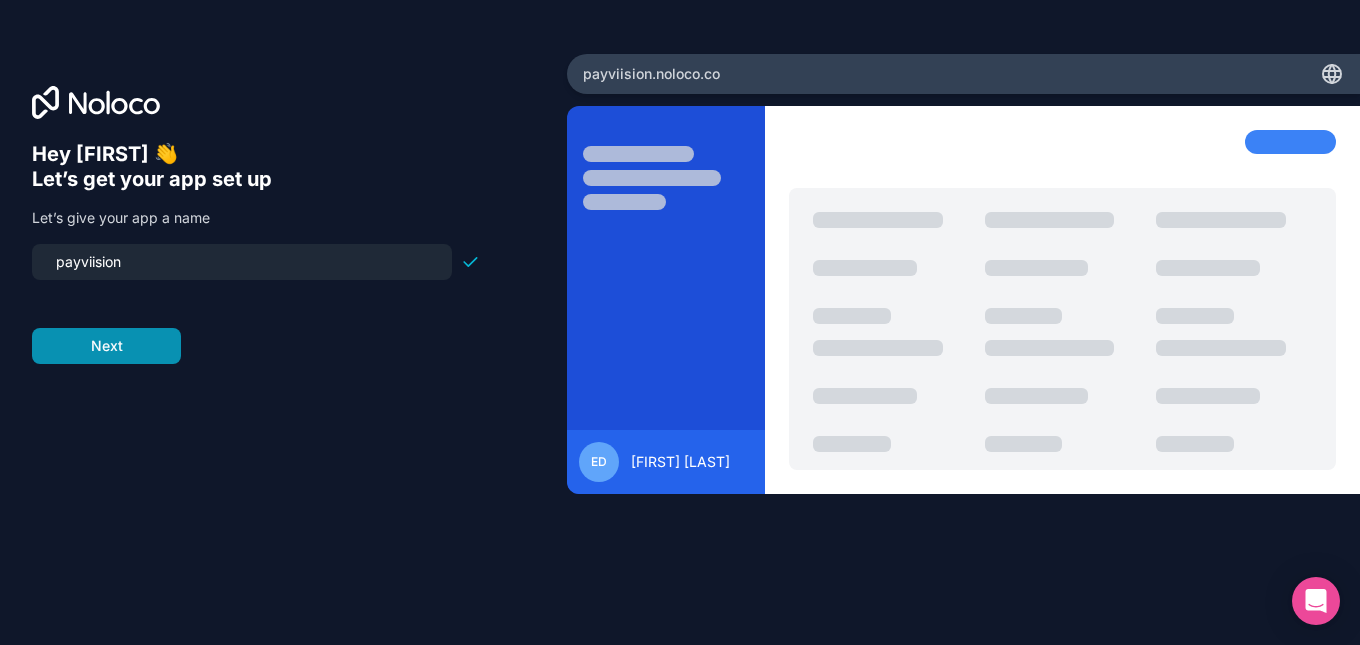 type on "payviision" 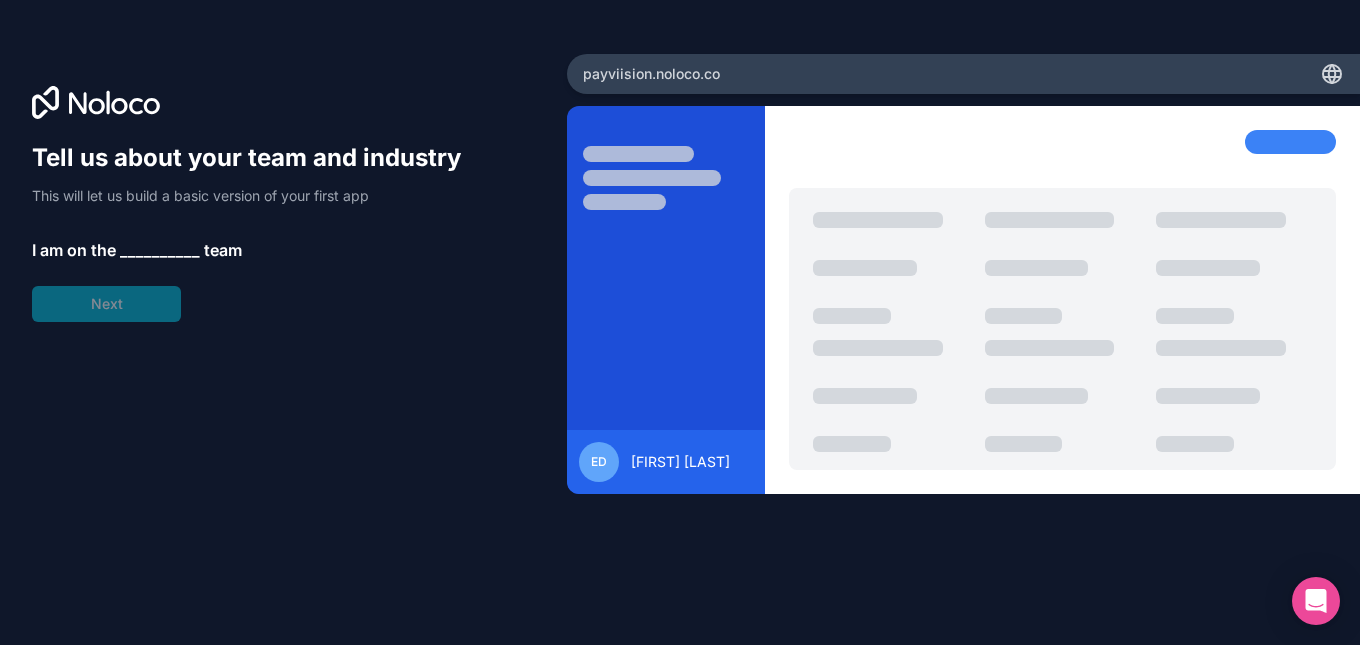 click on "__________" at bounding box center (160, 250) 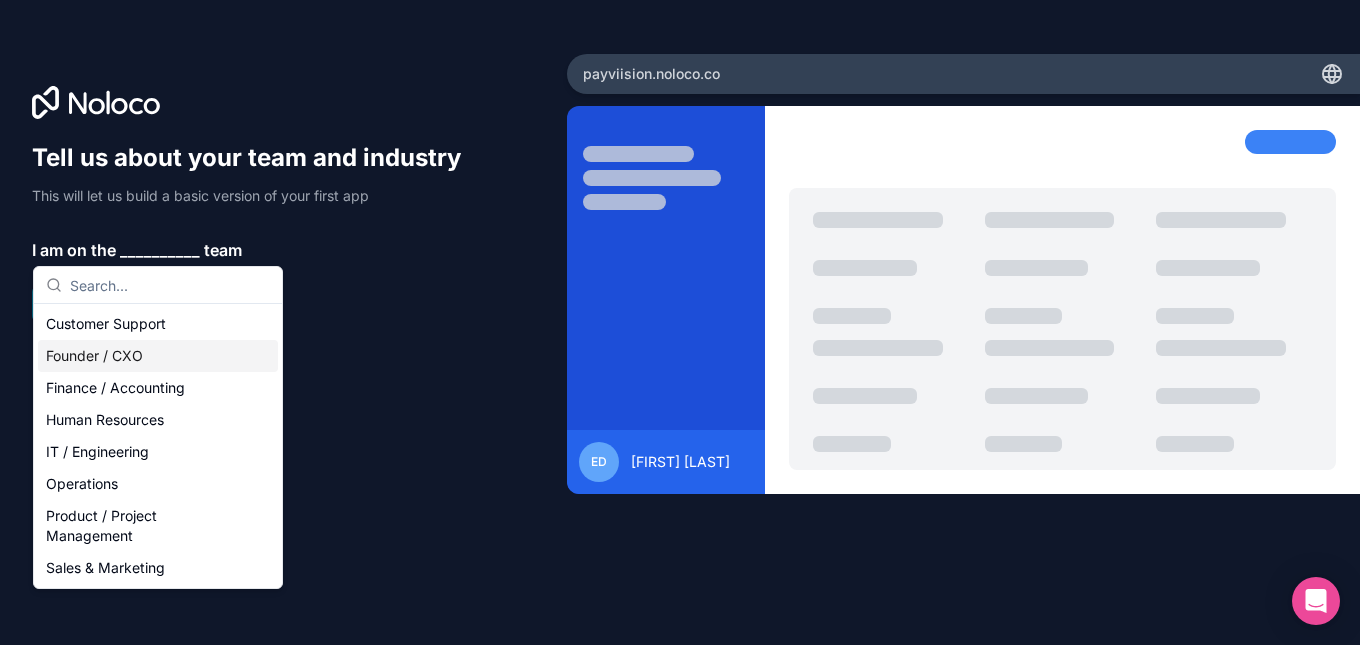 click on "Founder / CXO" at bounding box center [158, 356] 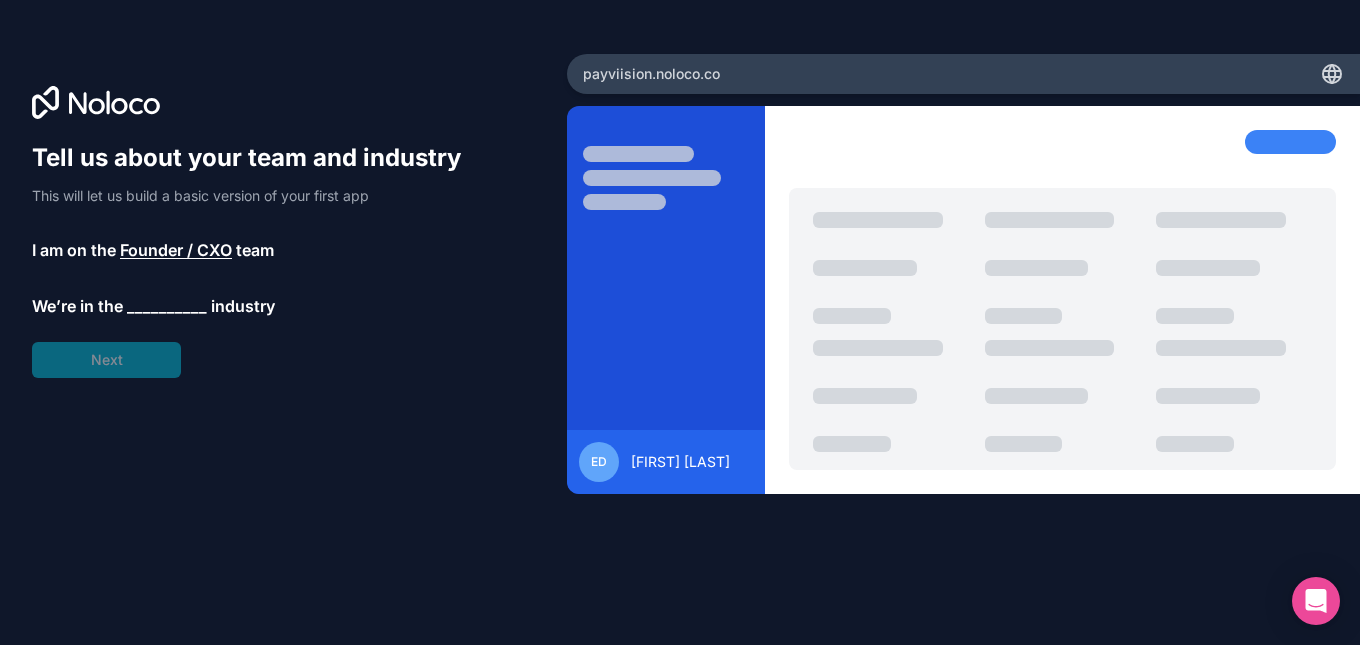 click on "__________" at bounding box center (167, 306) 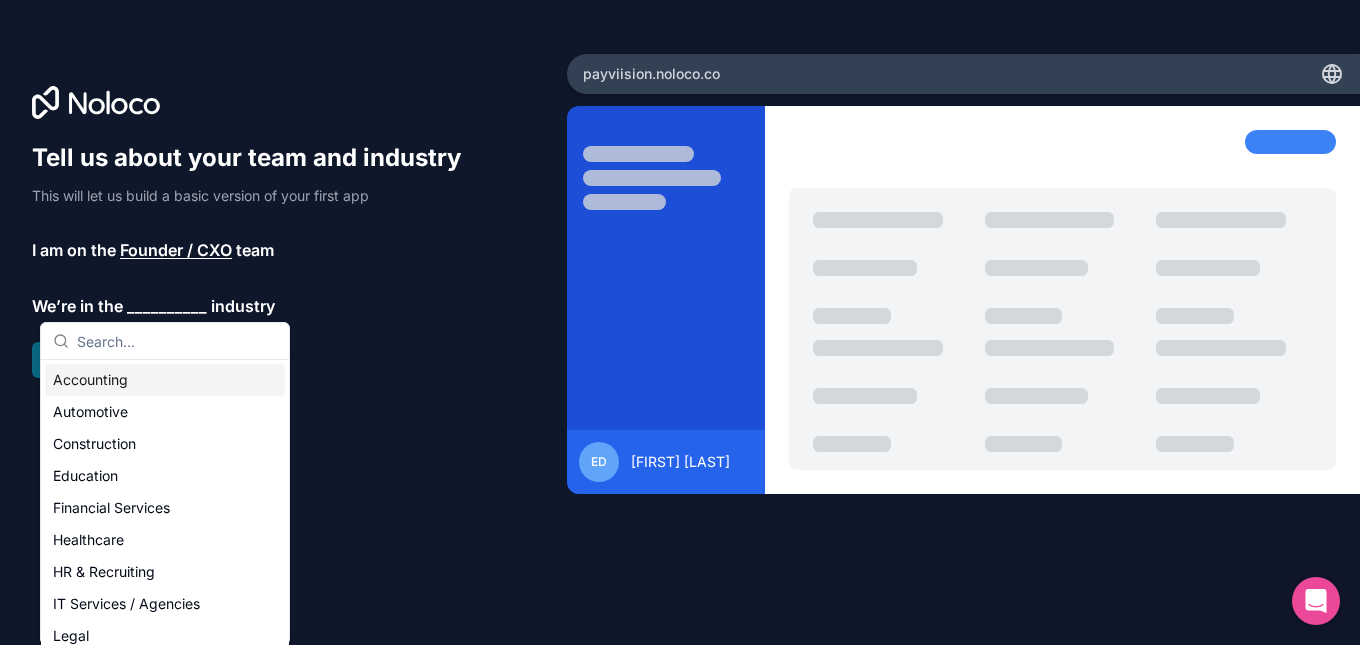 click on "Accounting" at bounding box center [165, 380] 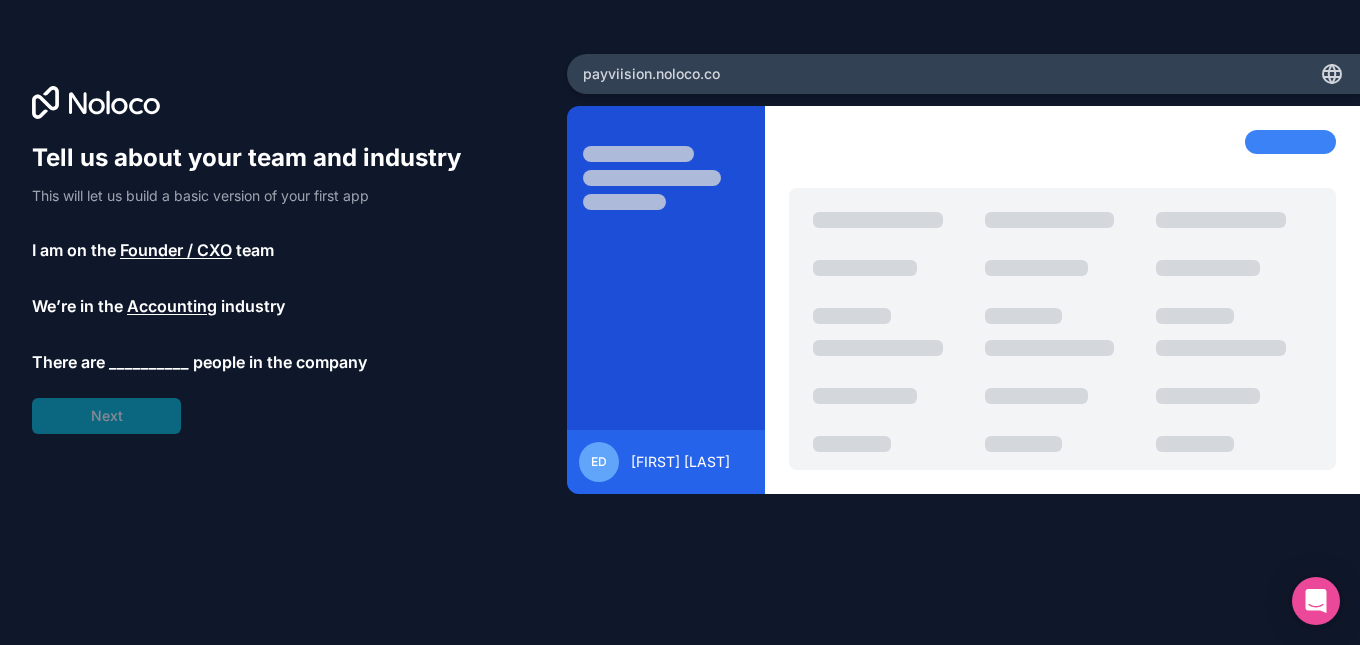 click on "__________" at bounding box center (149, 362) 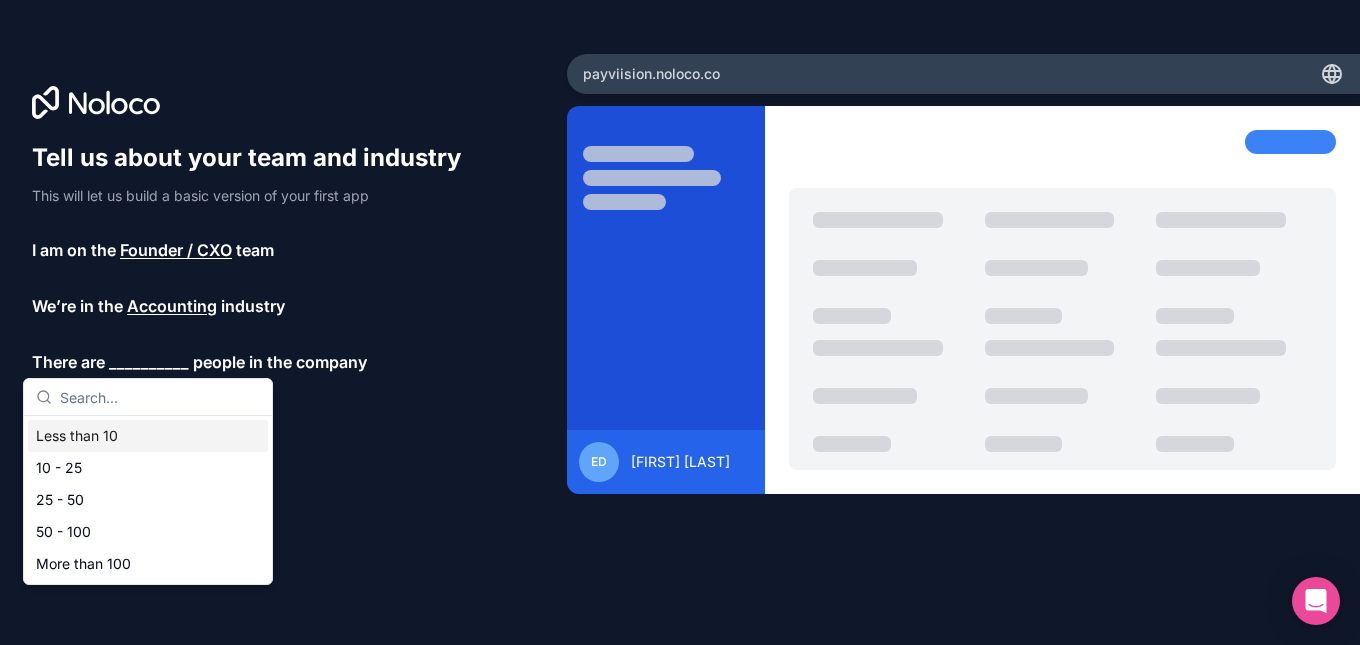 click on "Less than 10" at bounding box center [148, 436] 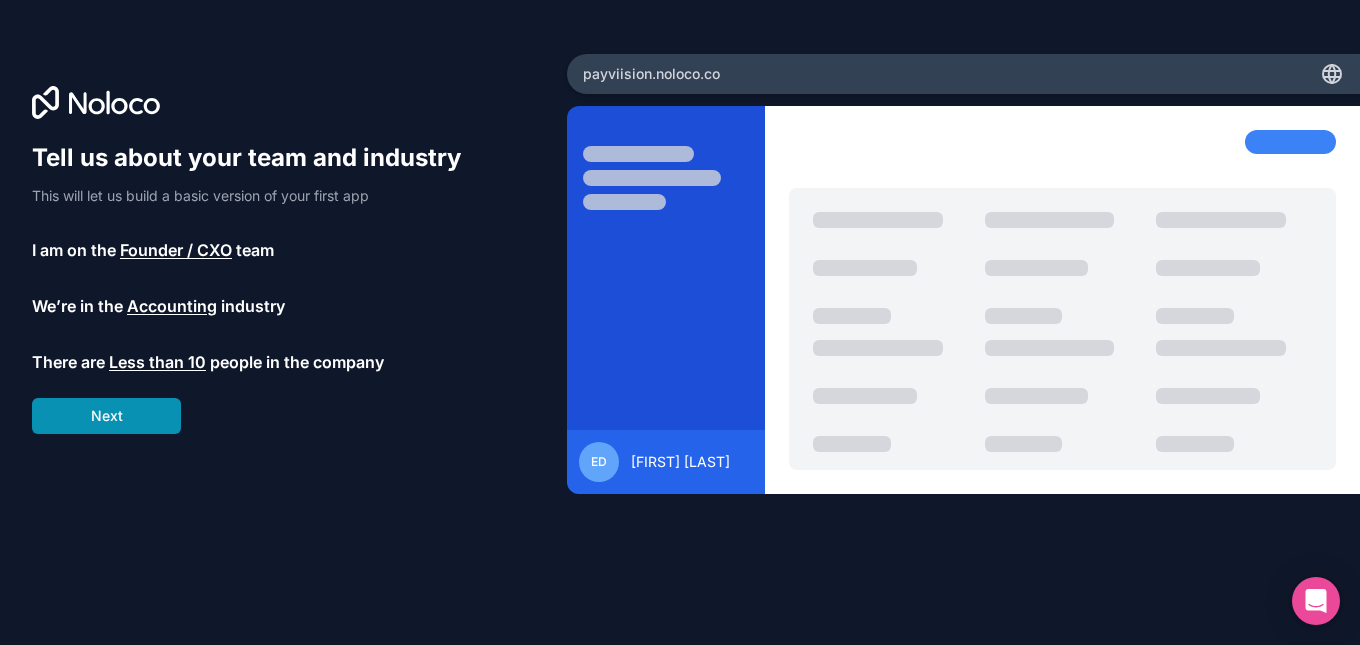 click on "Next" at bounding box center [106, 416] 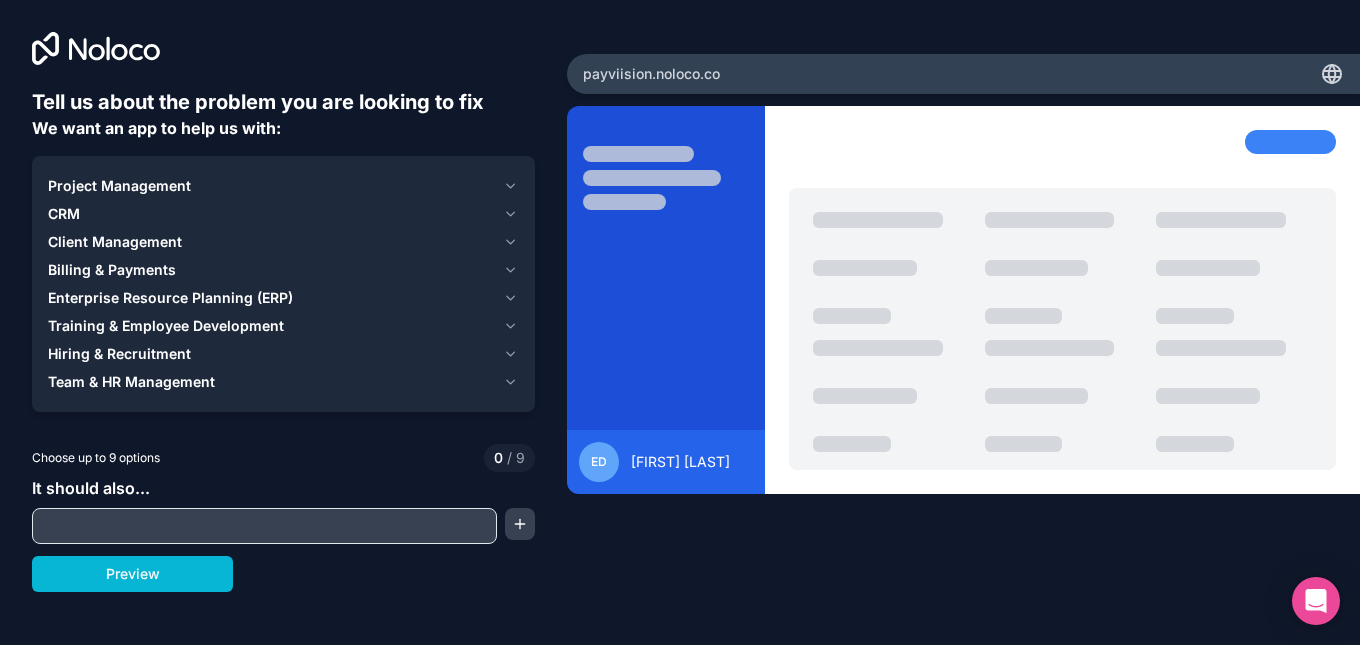 click 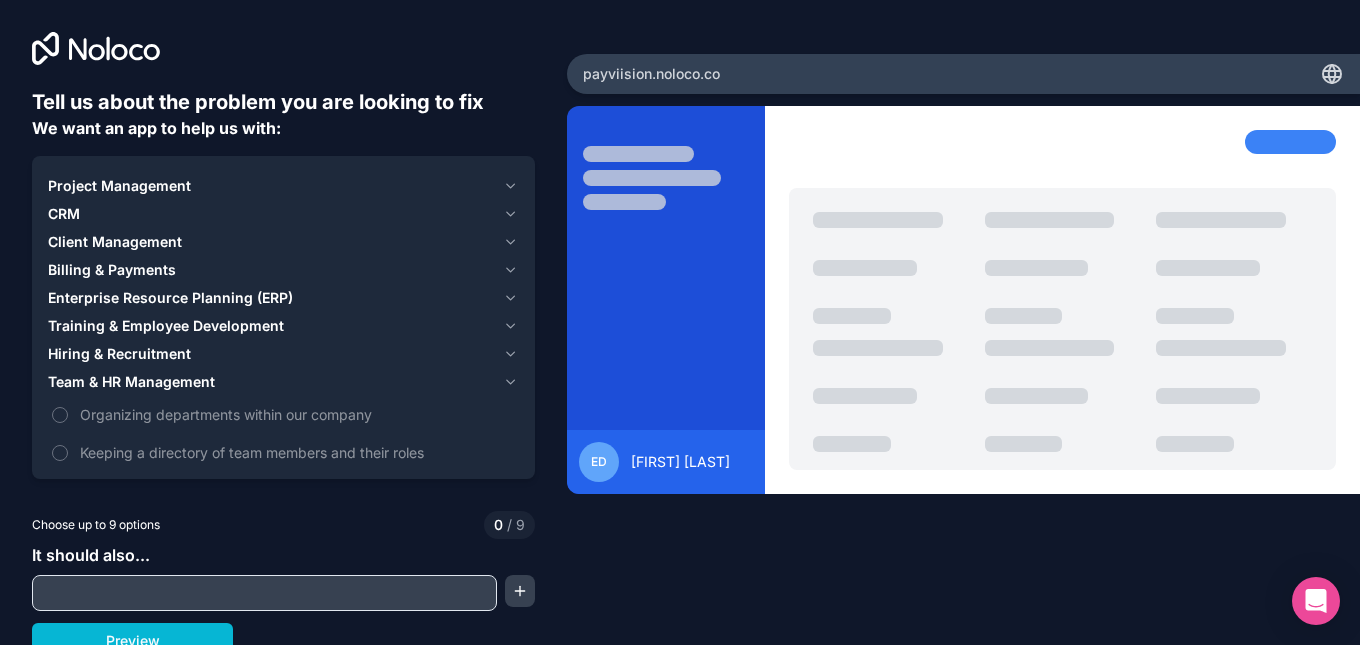 click on "Enterprise Resource Planning (ERP)" at bounding box center (170, 298) 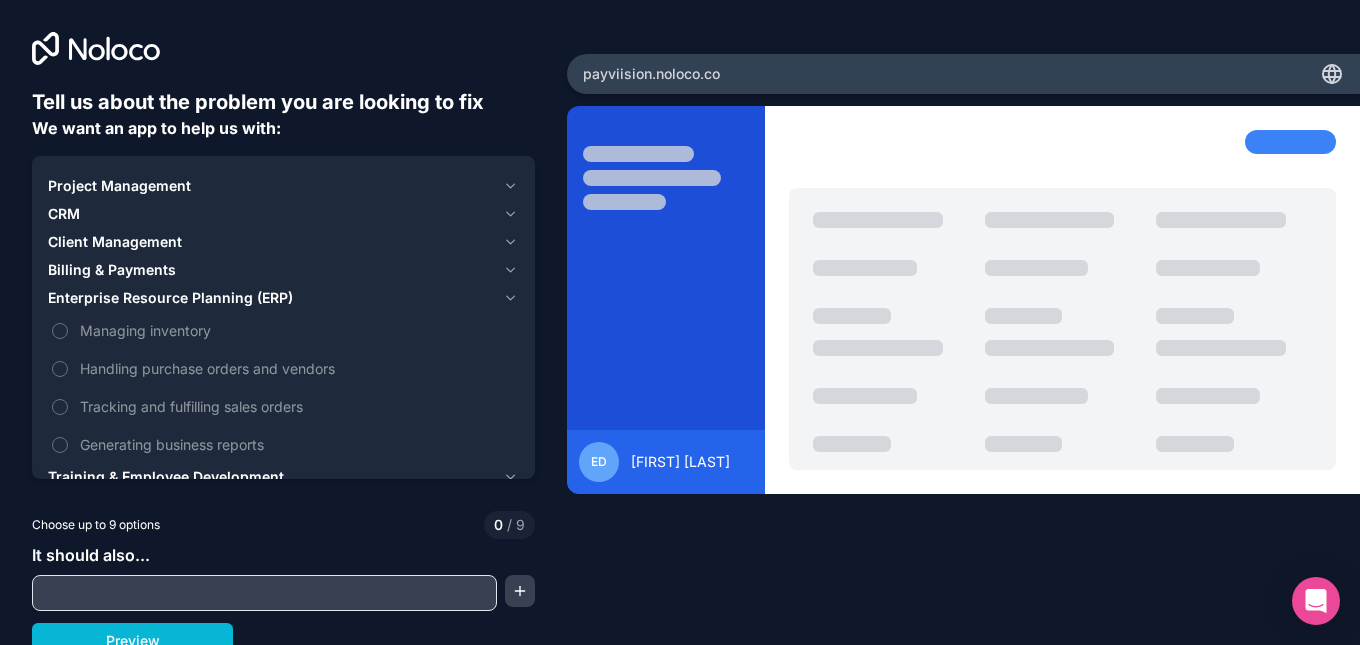 click on "Billing & Payments" at bounding box center (271, 270) 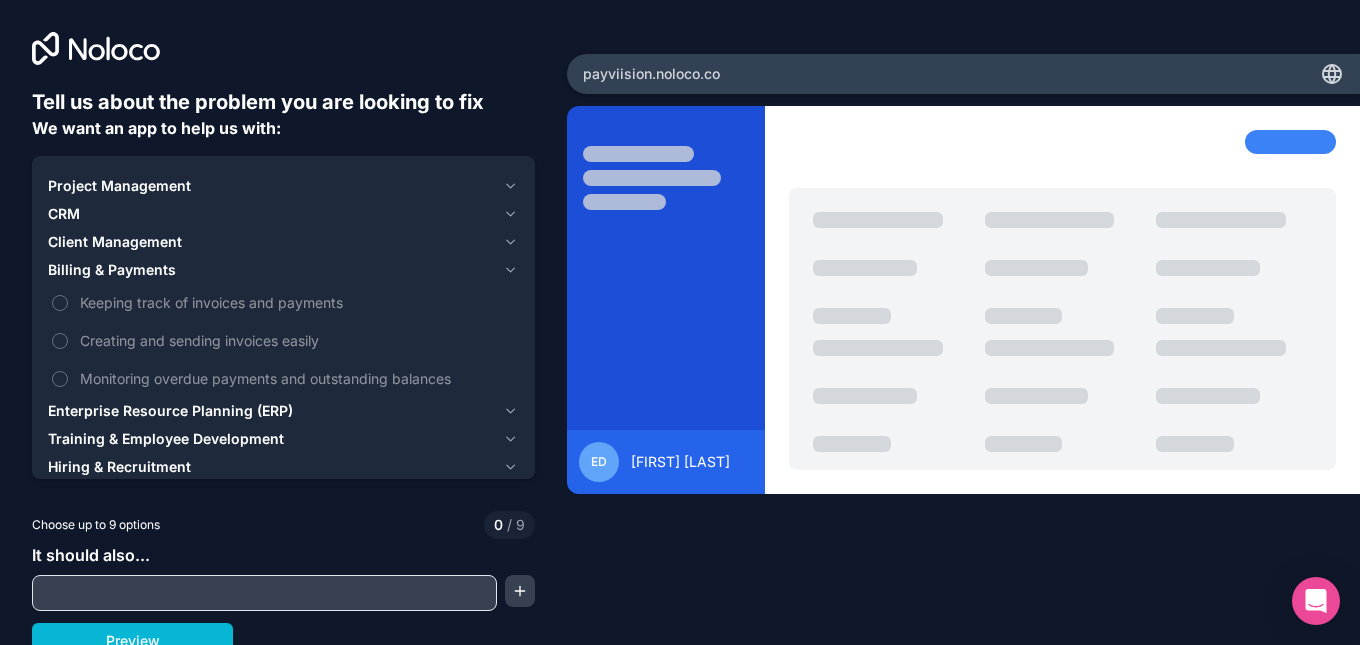 click on "Client Management" at bounding box center (271, 242) 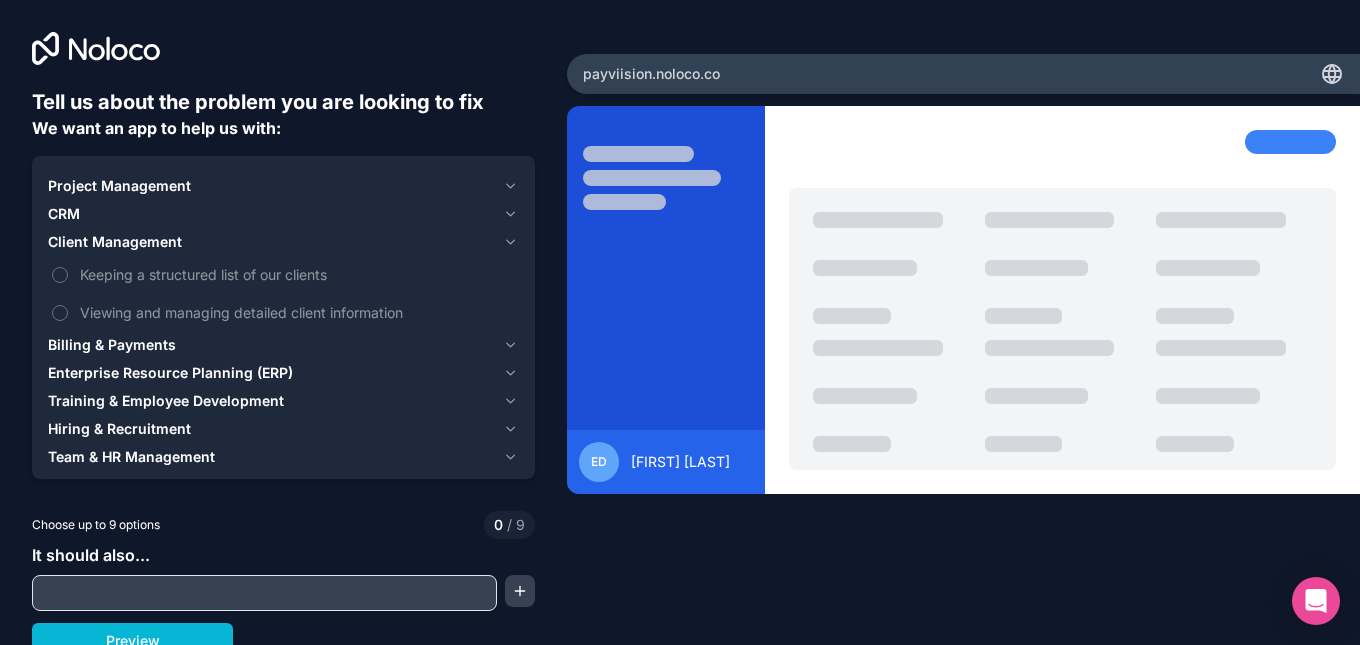 click on "CRM" at bounding box center [271, 214] 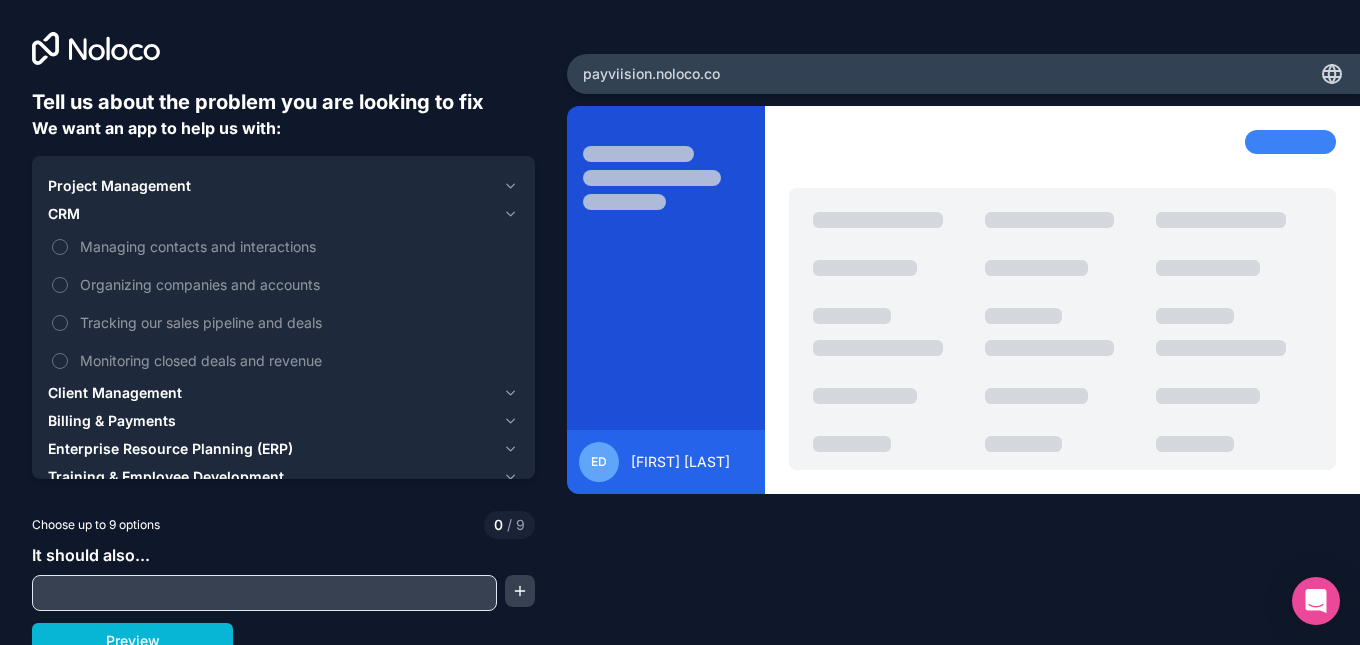 click on "Project Management" at bounding box center (271, 186) 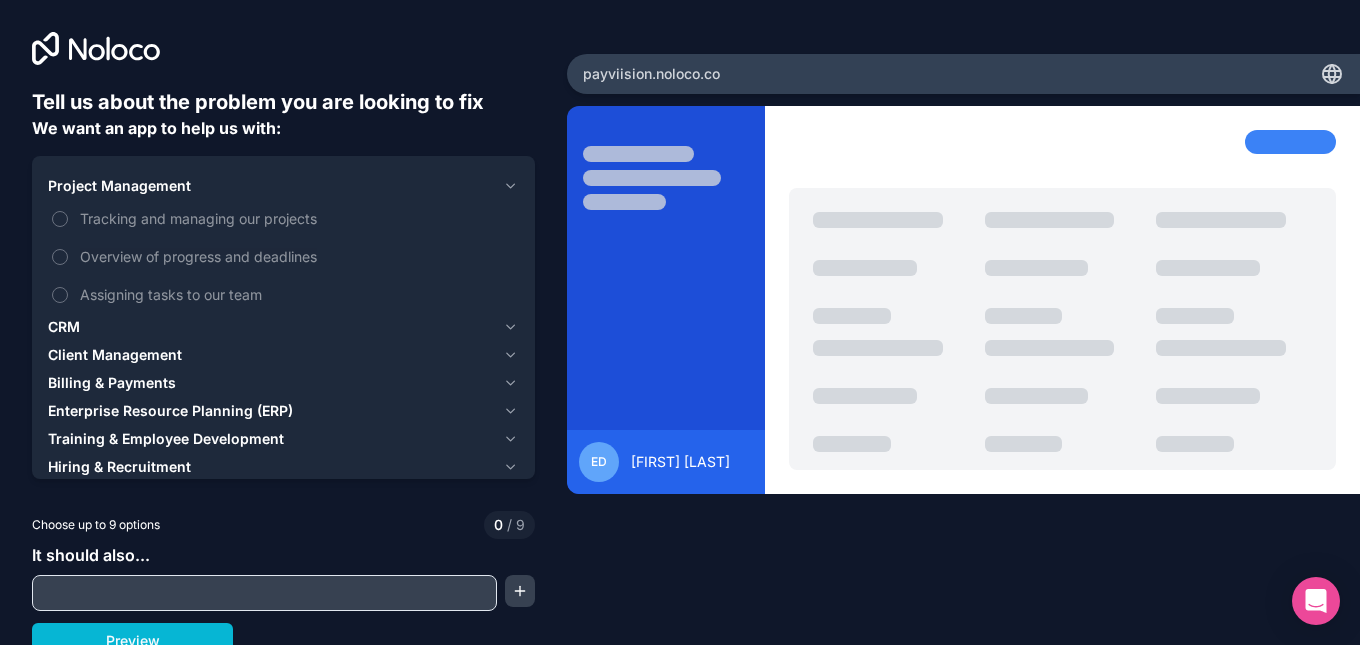click 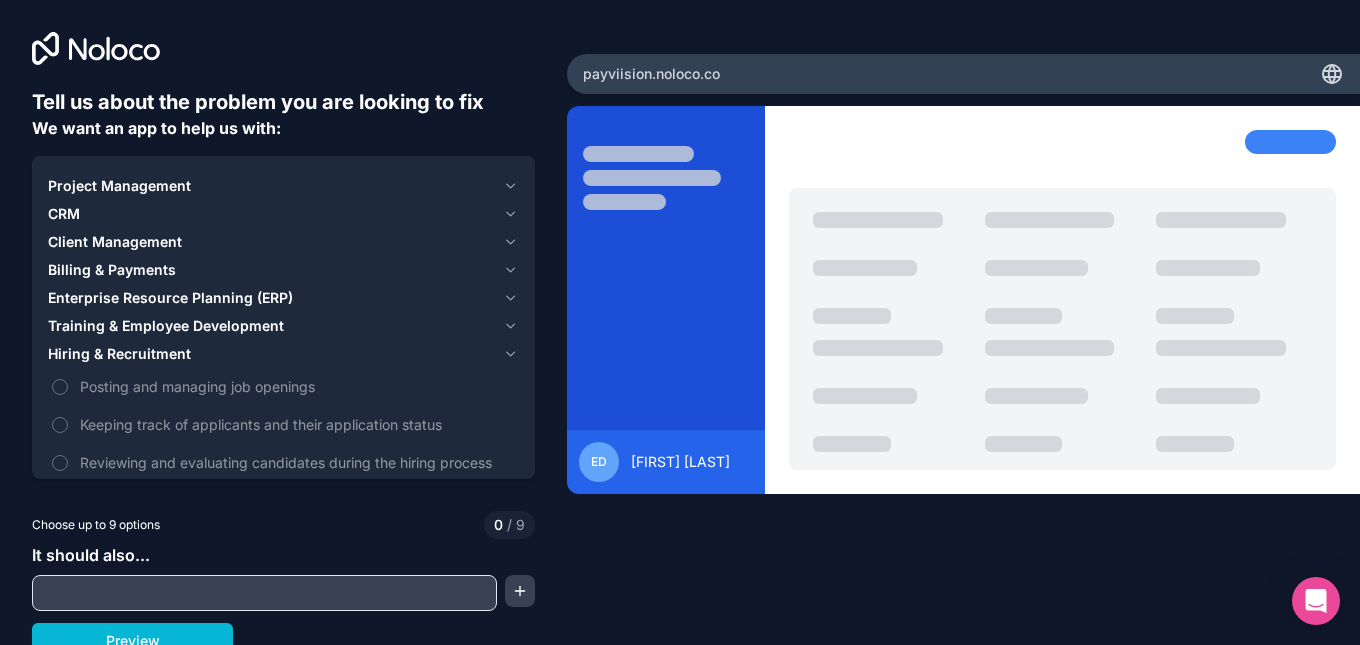 click 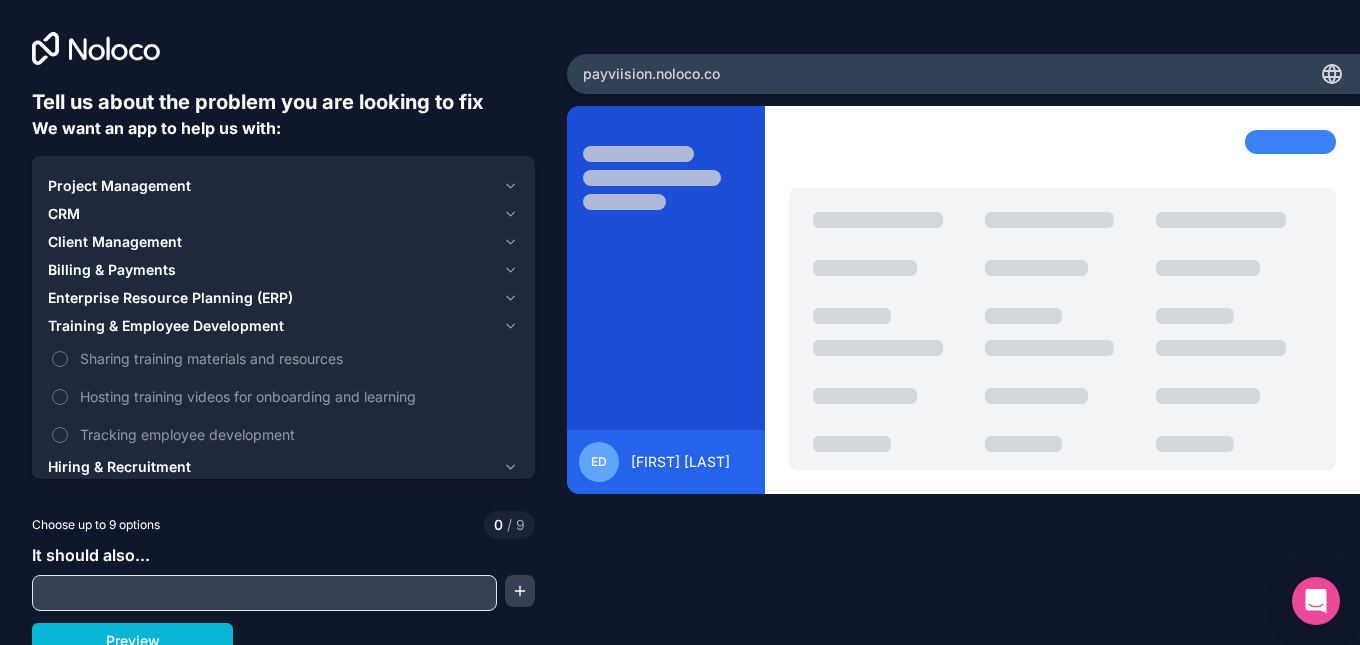 click 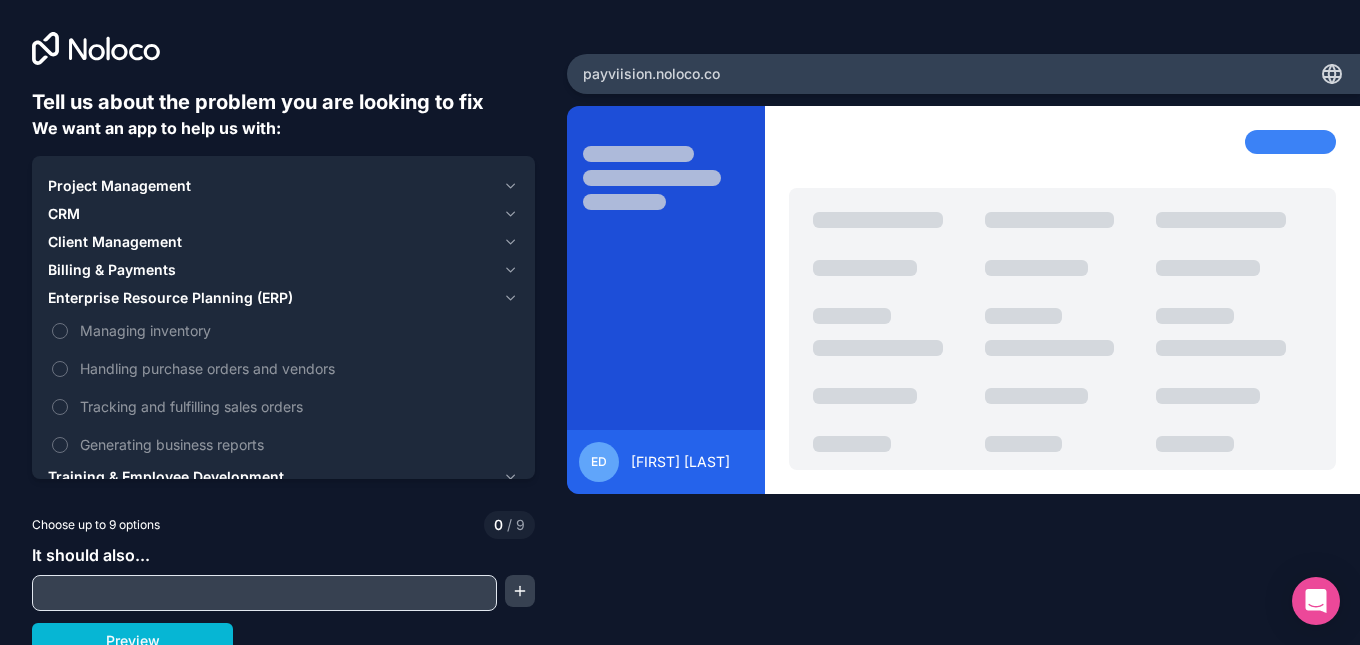 click 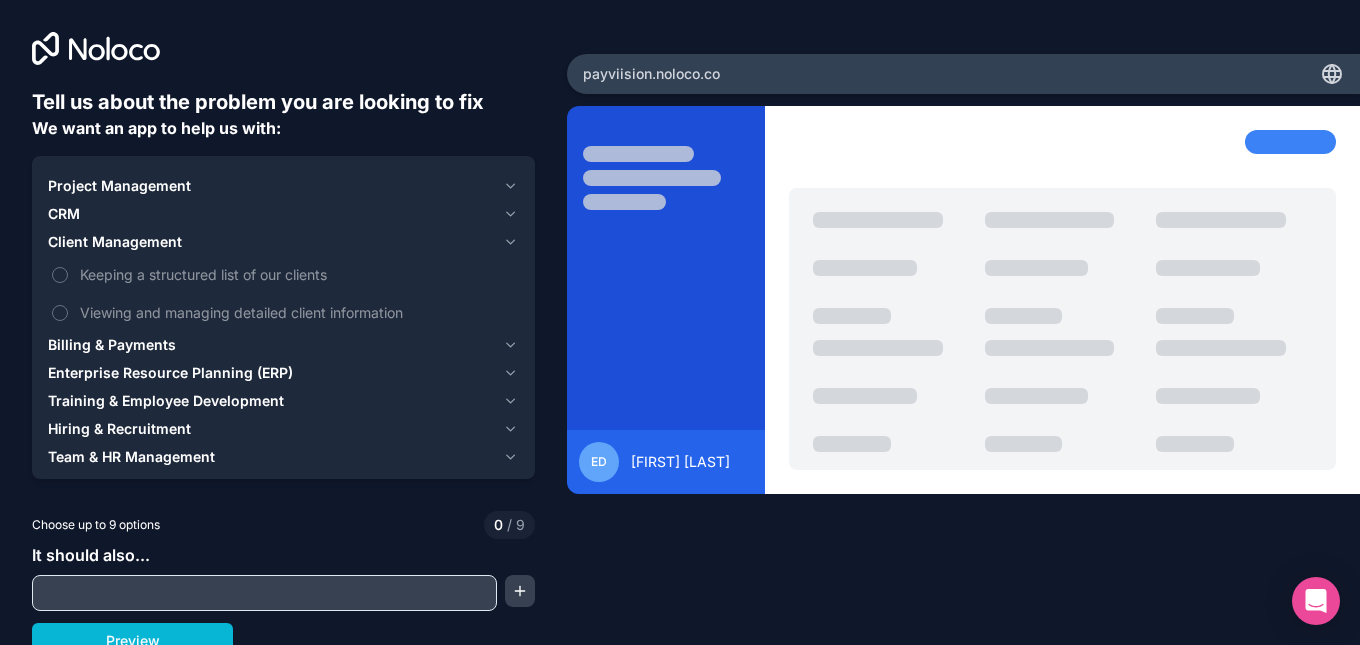 click 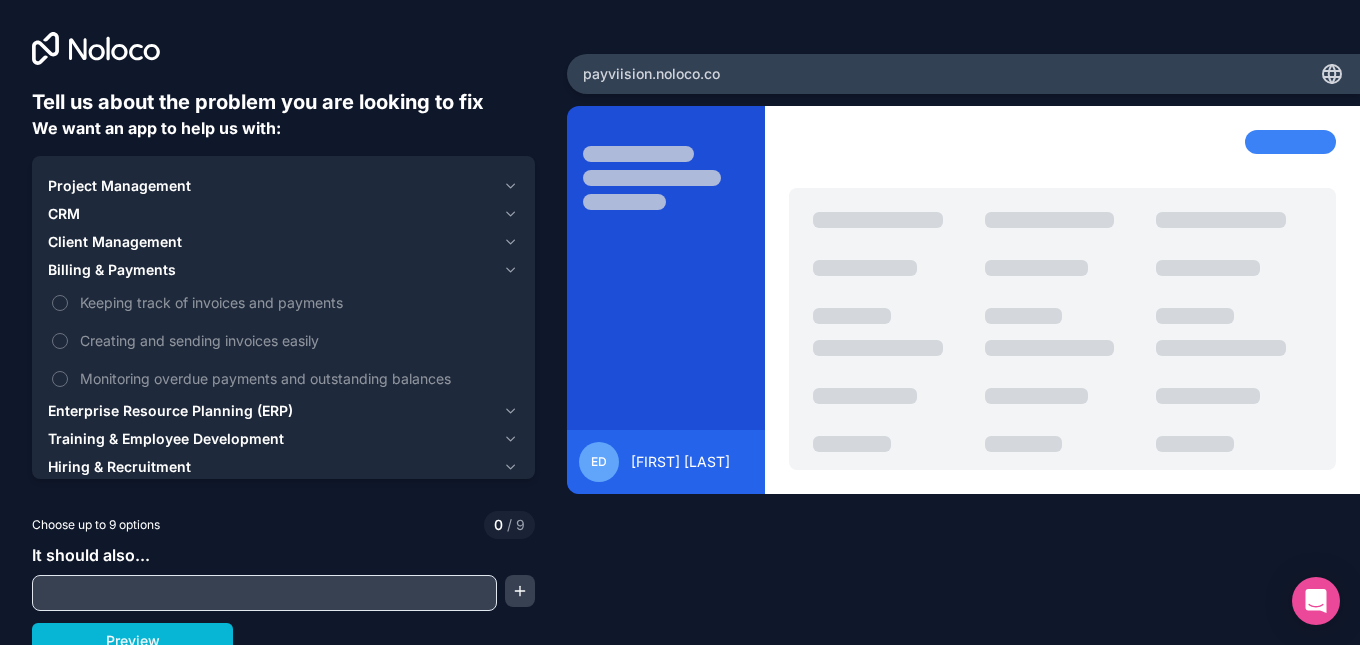 click at bounding box center [264, 593] 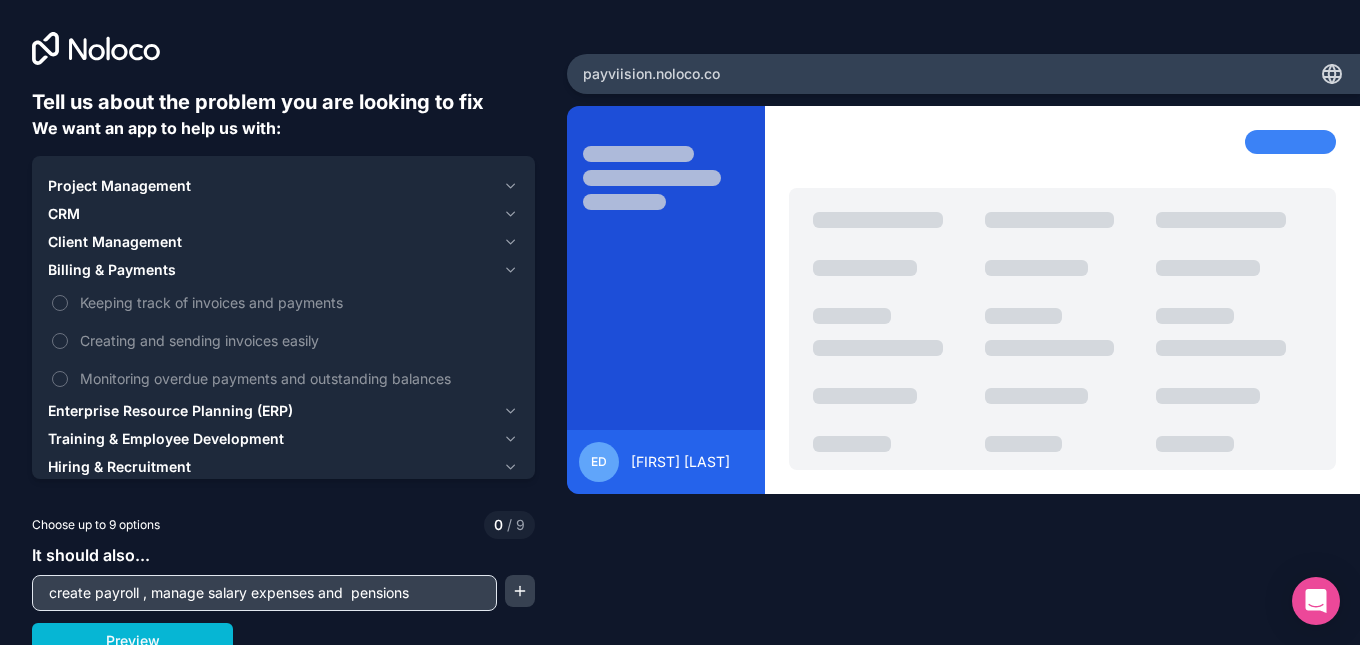 scroll, scrollTop: 14, scrollLeft: 0, axis: vertical 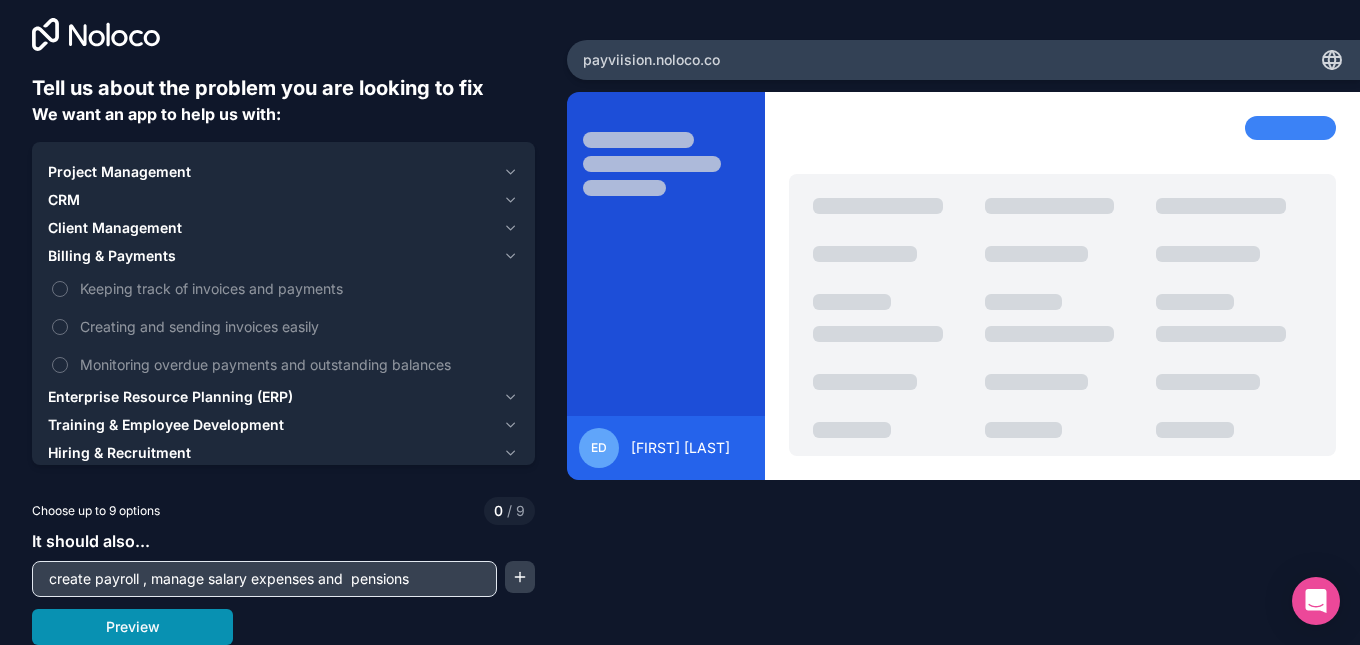 click on "Preview" at bounding box center (132, 627) 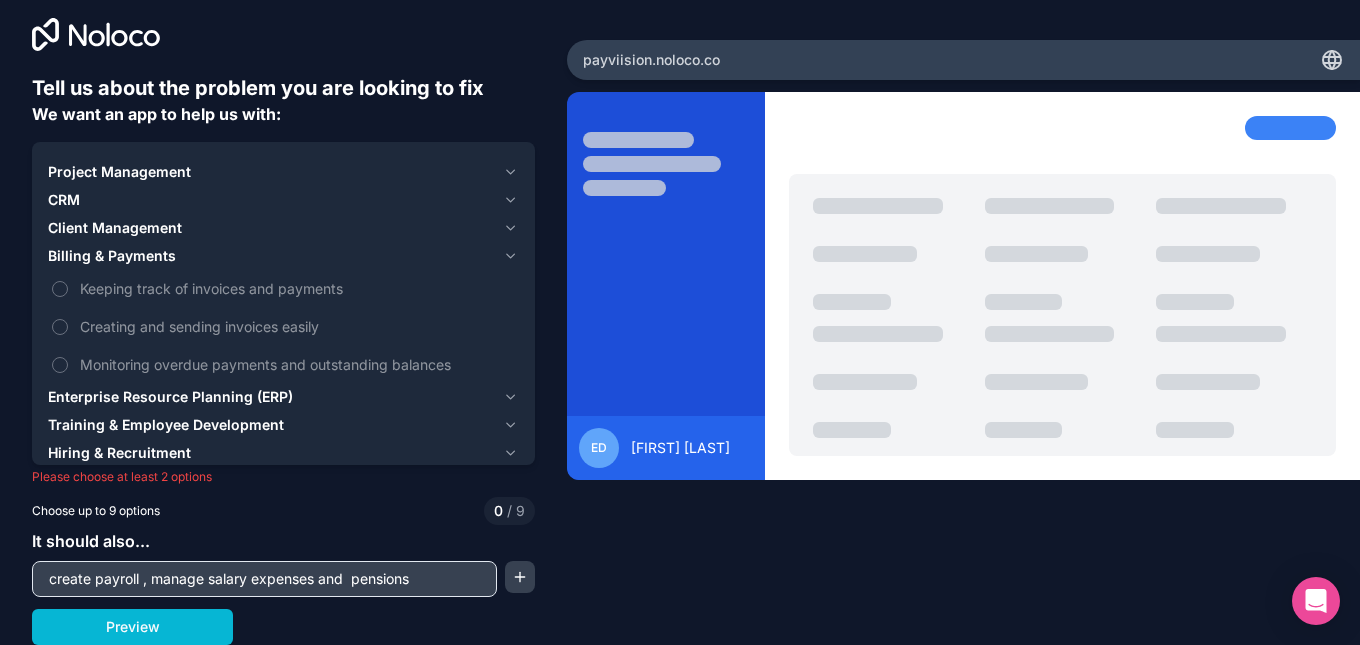 click 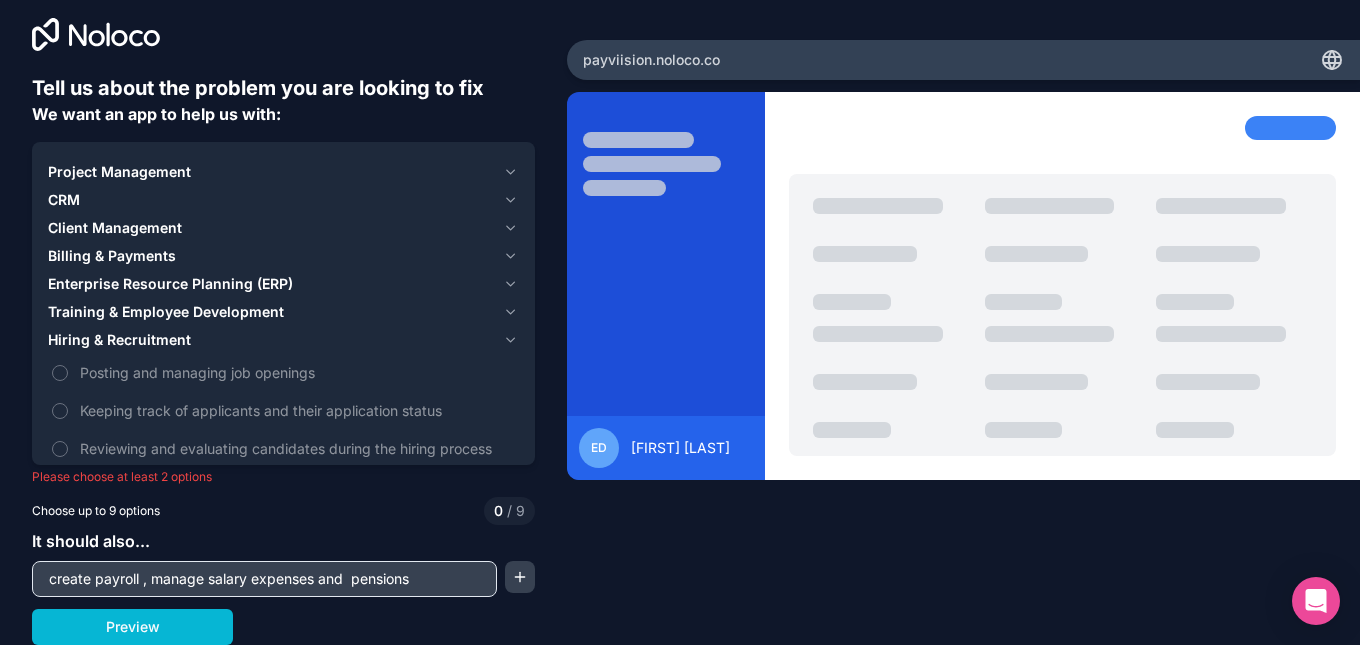 click 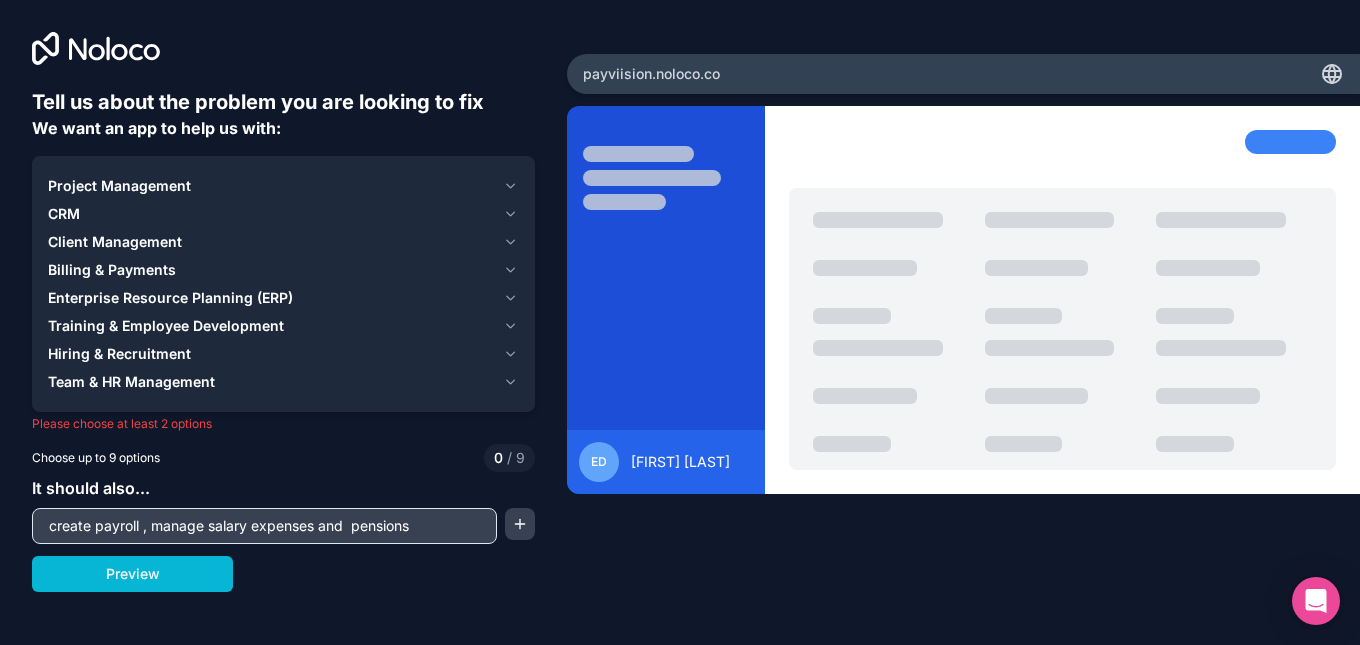 scroll, scrollTop: 0, scrollLeft: 0, axis: both 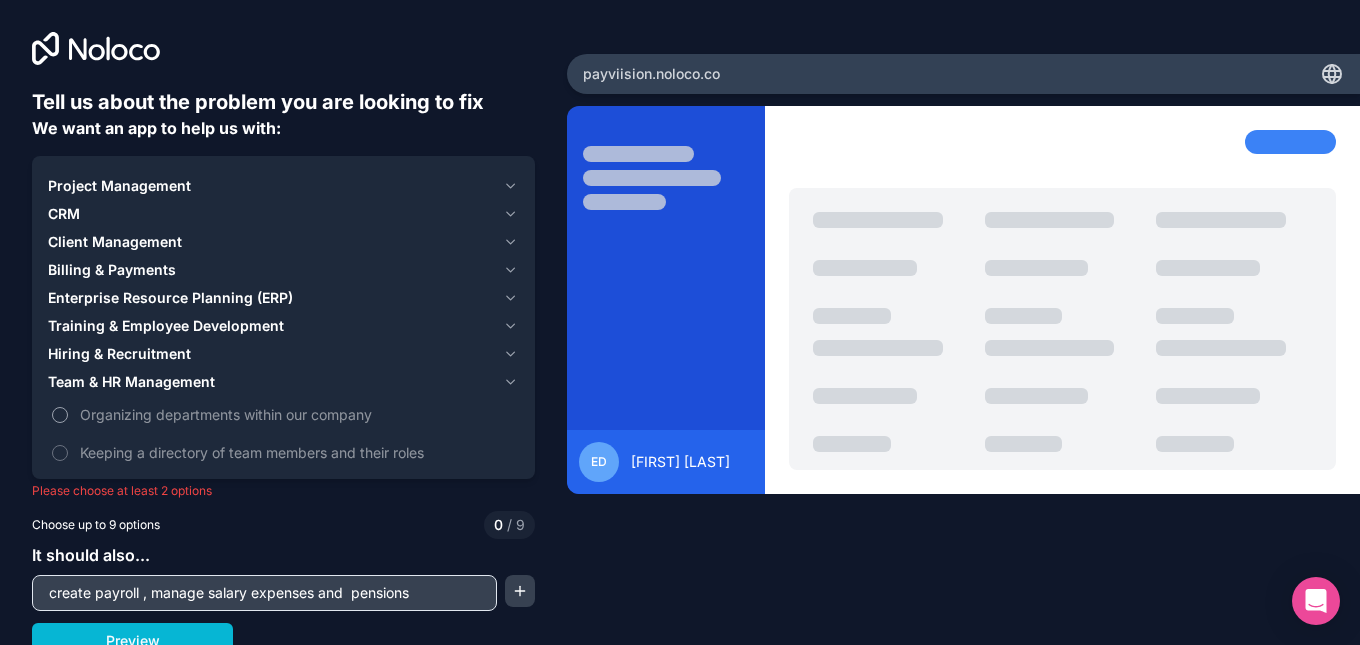 click on "Organizing departments within our company" at bounding box center (297, 414) 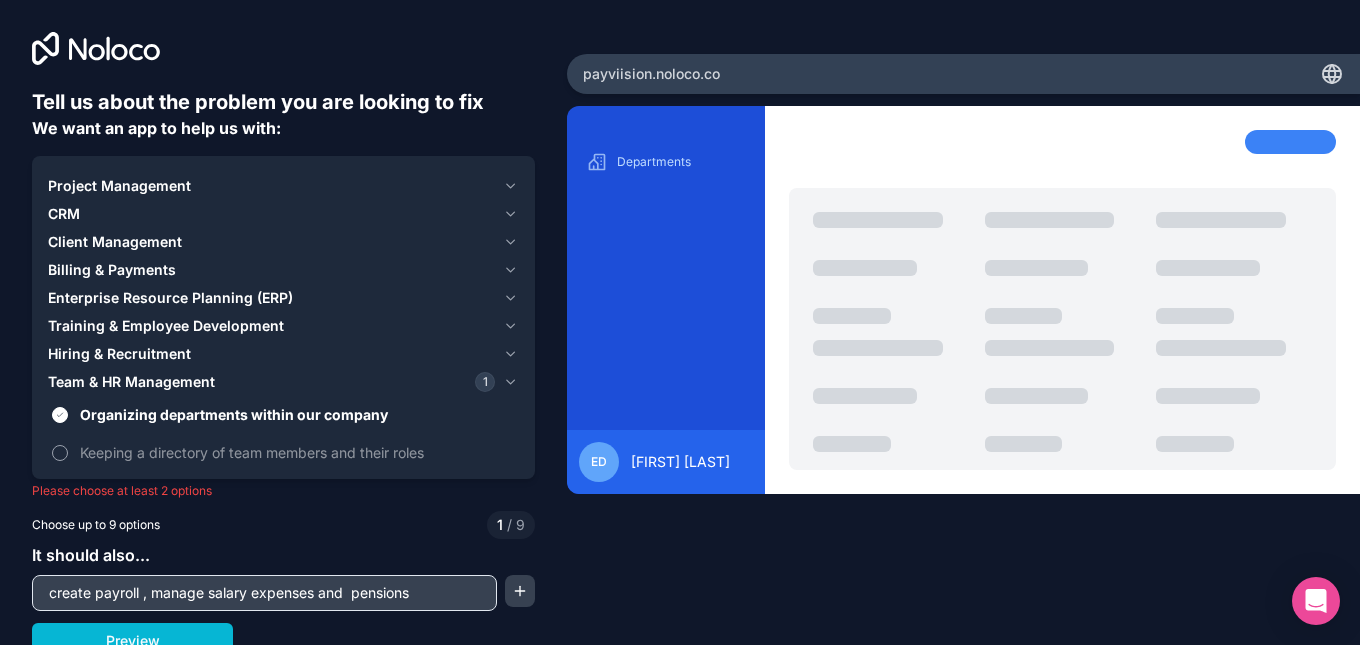 click on "Keeping a directory of team members and their roles" at bounding box center [297, 452] 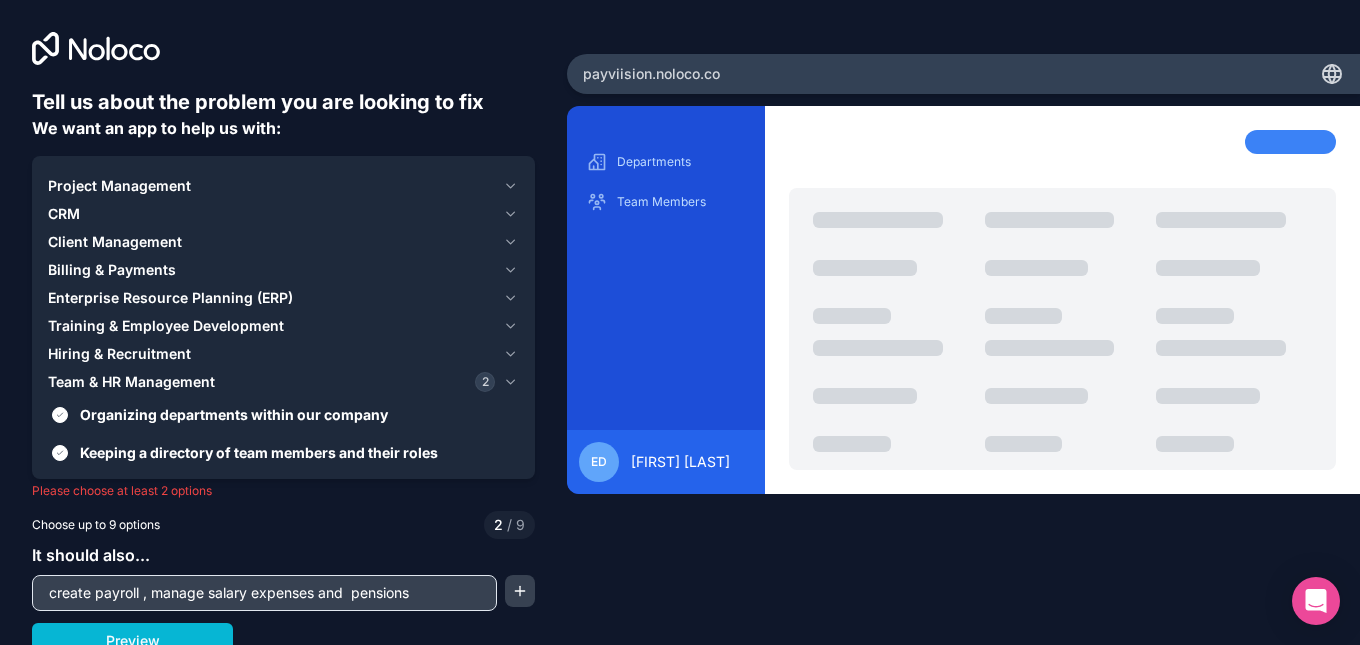 scroll, scrollTop: 14, scrollLeft: 0, axis: vertical 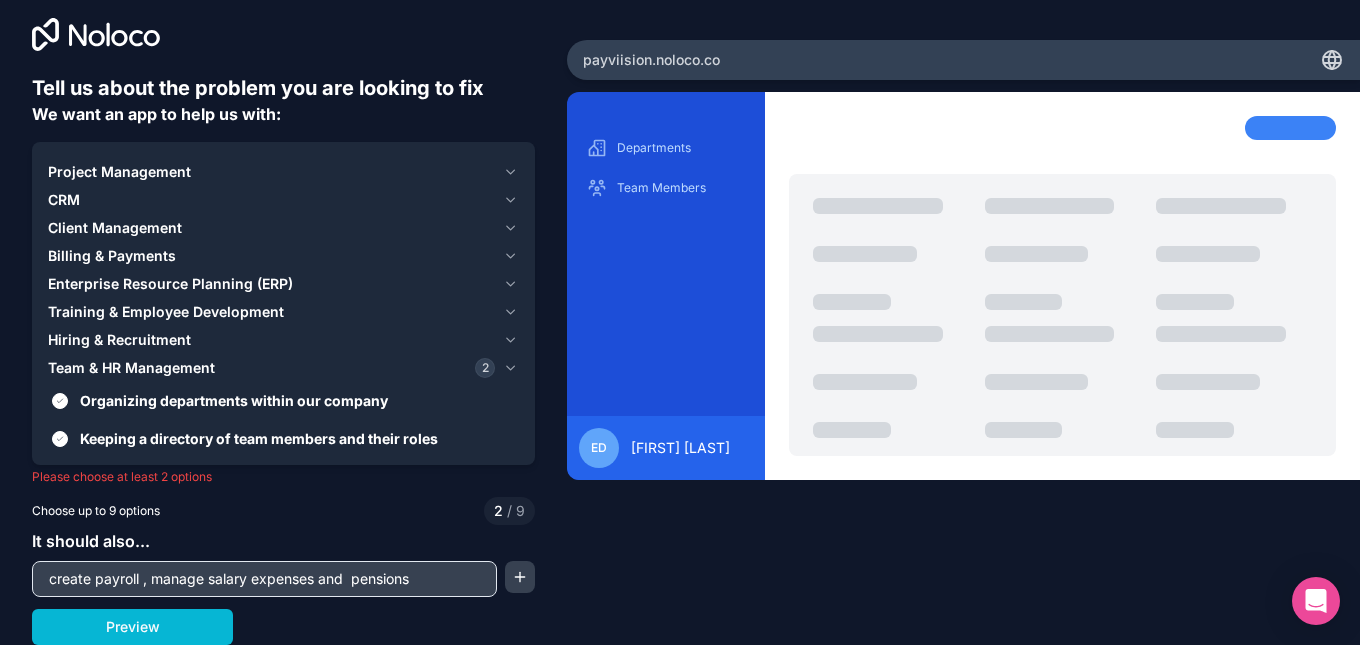 drag, startPoint x: 139, startPoint y: 584, endPoint x: 441, endPoint y: 585, distance: 302.00165 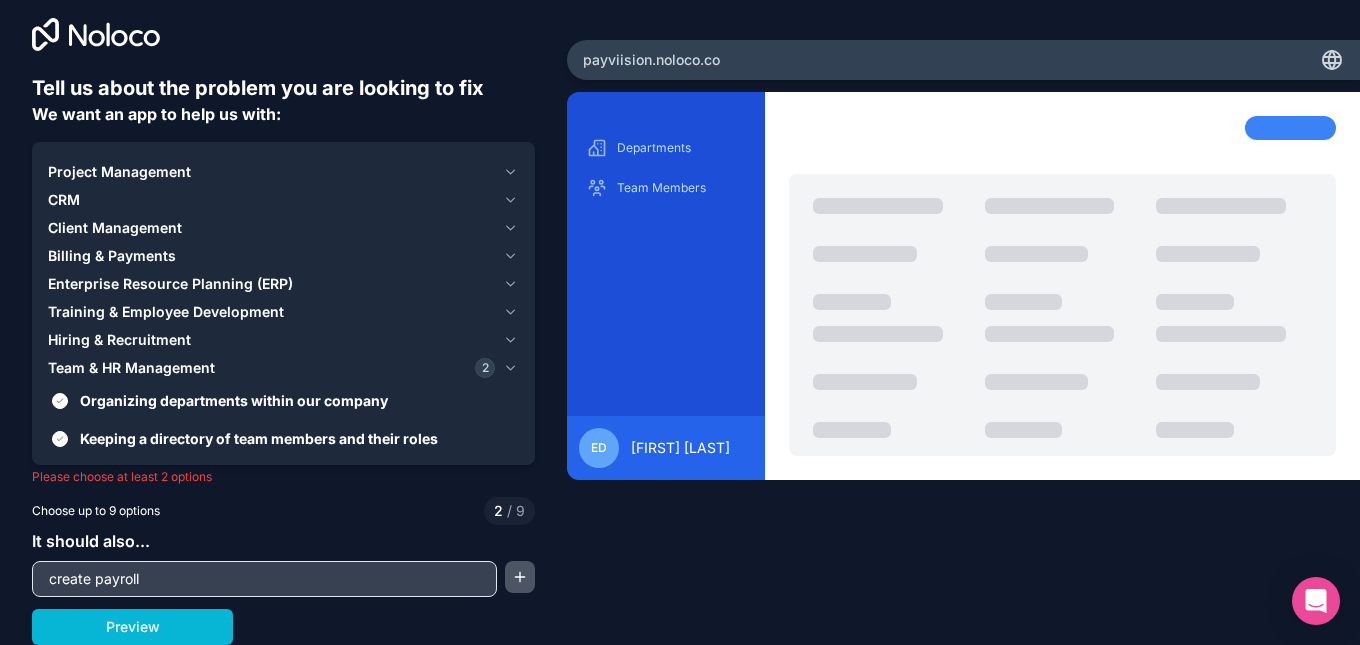 type on "create payroll" 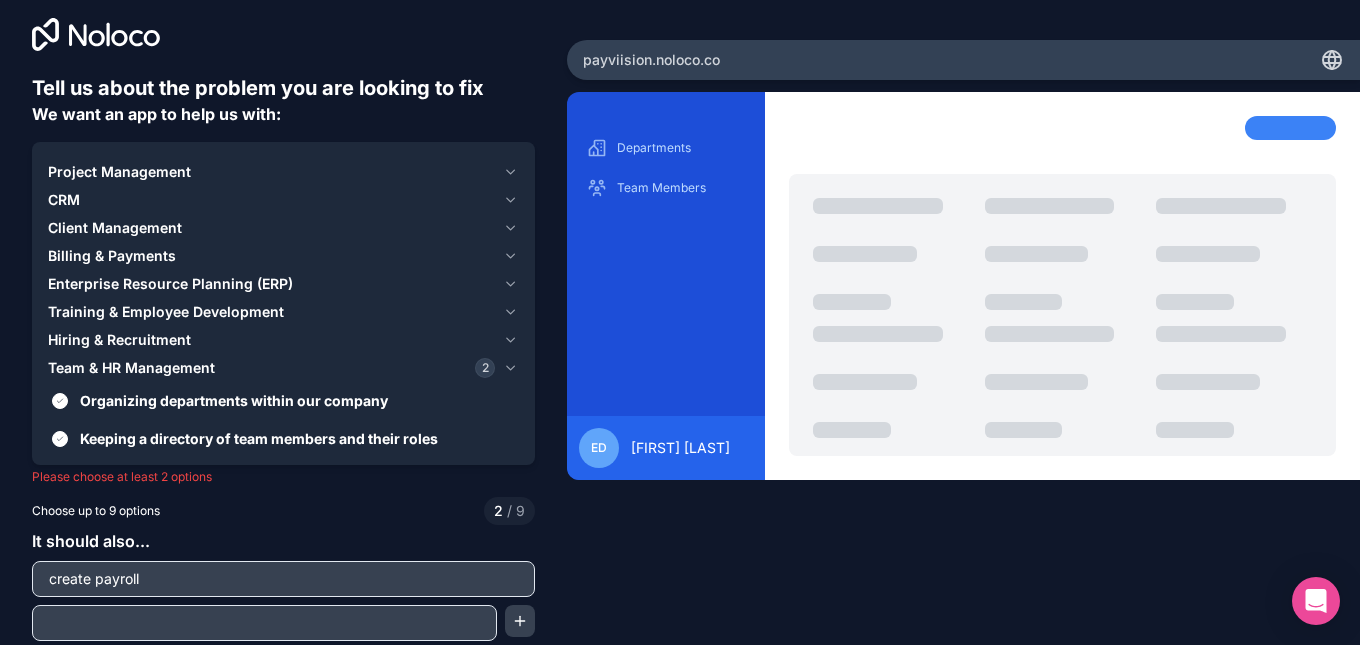 click at bounding box center (264, 623) 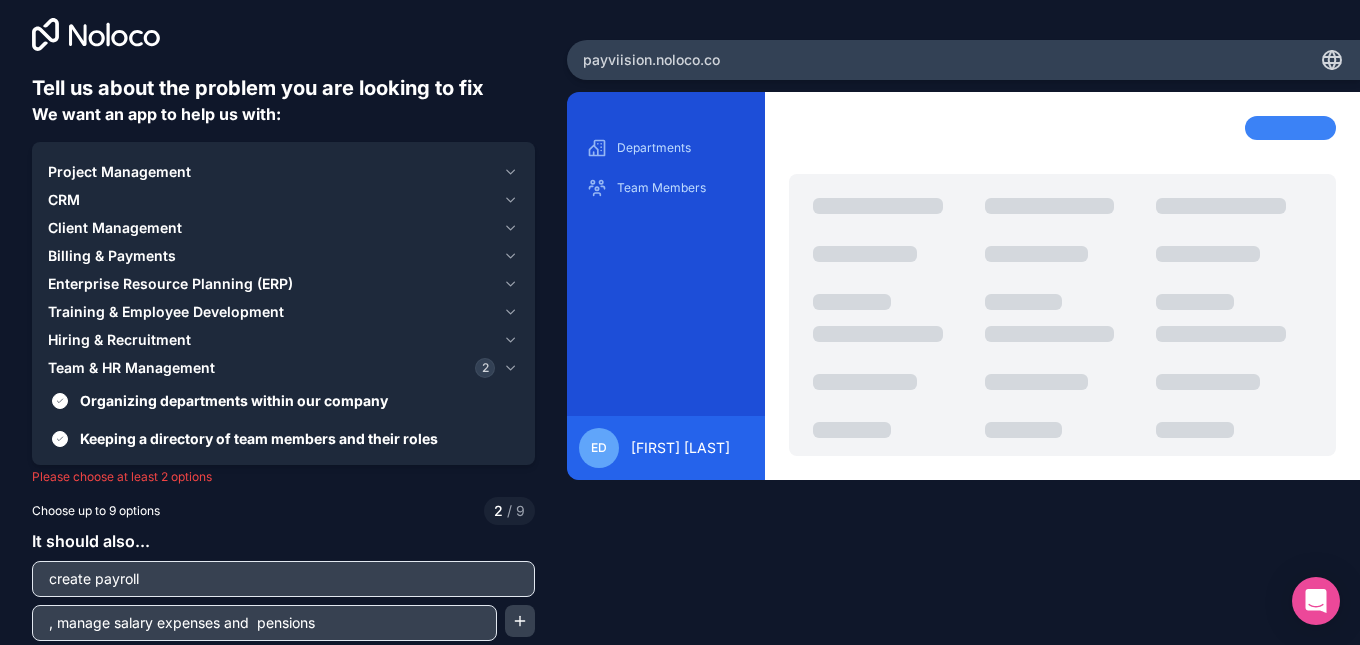 drag, startPoint x: 60, startPoint y: 617, endPoint x: 29, endPoint y: 617, distance: 31 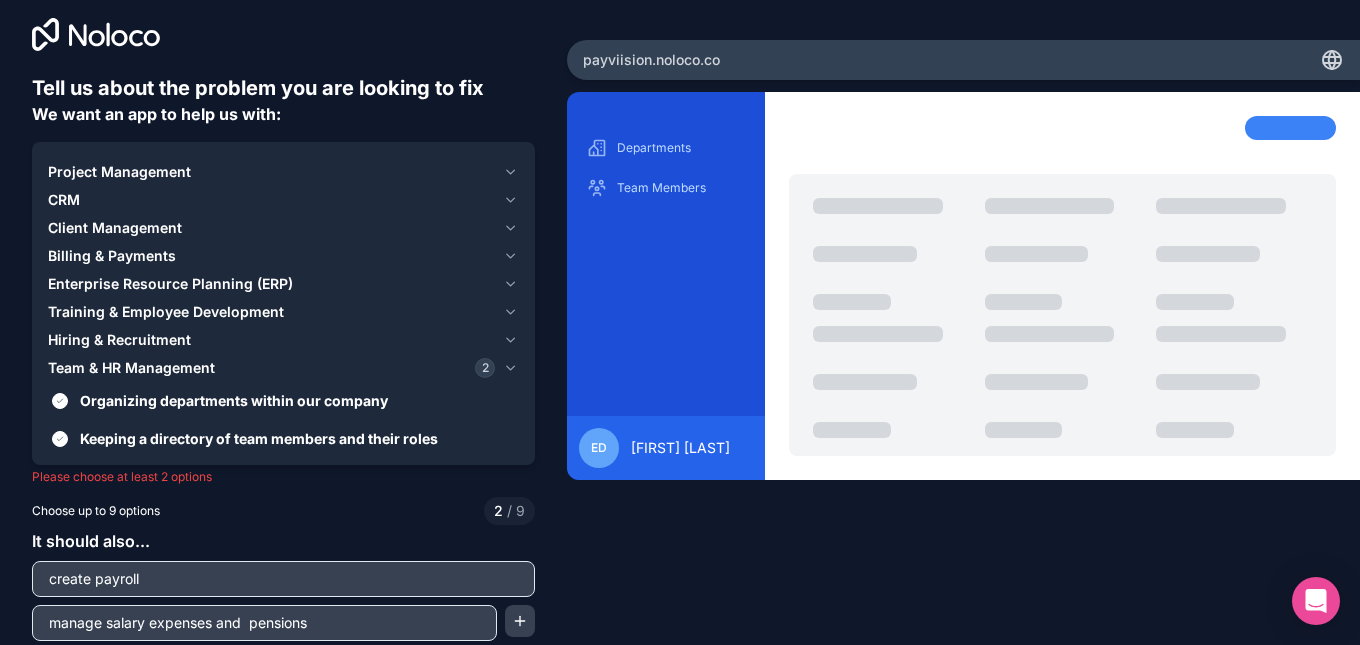 scroll, scrollTop: 58, scrollLeft: 0, axis: vertical 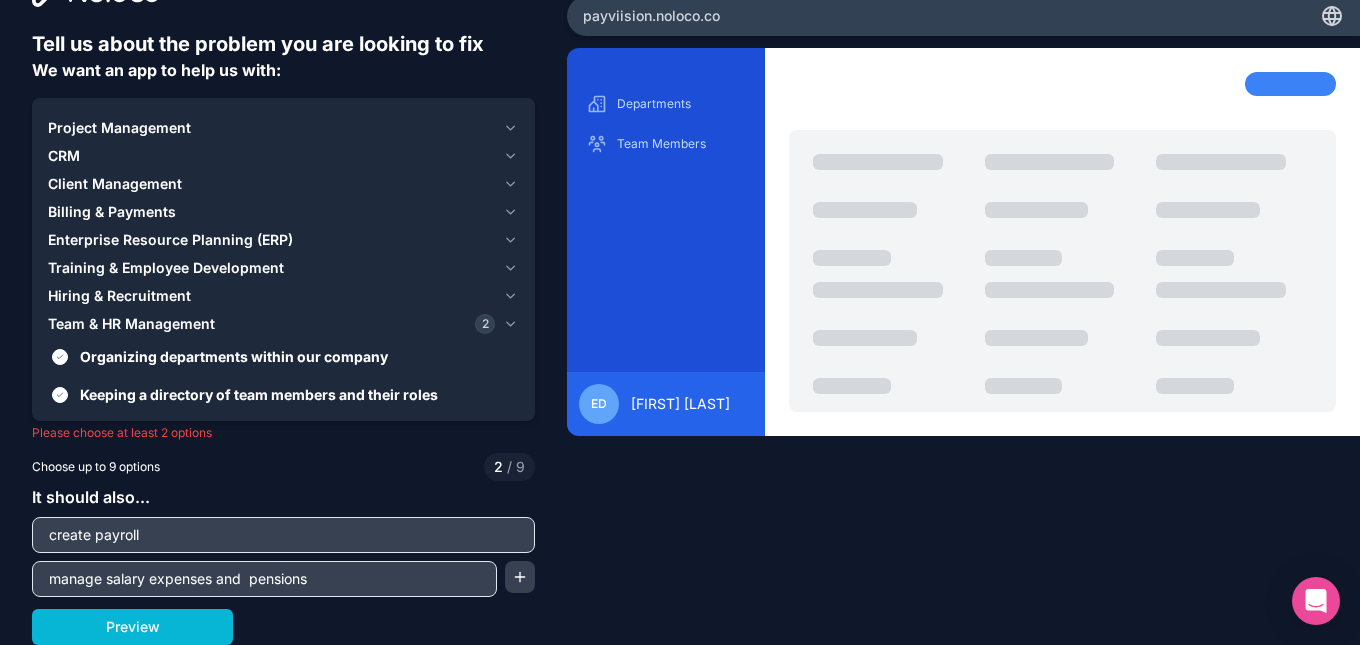 drag, startPoint x: 216, startPoint y: 621, endPoint x: 379, endPoint y: 563, distance: 173.01157 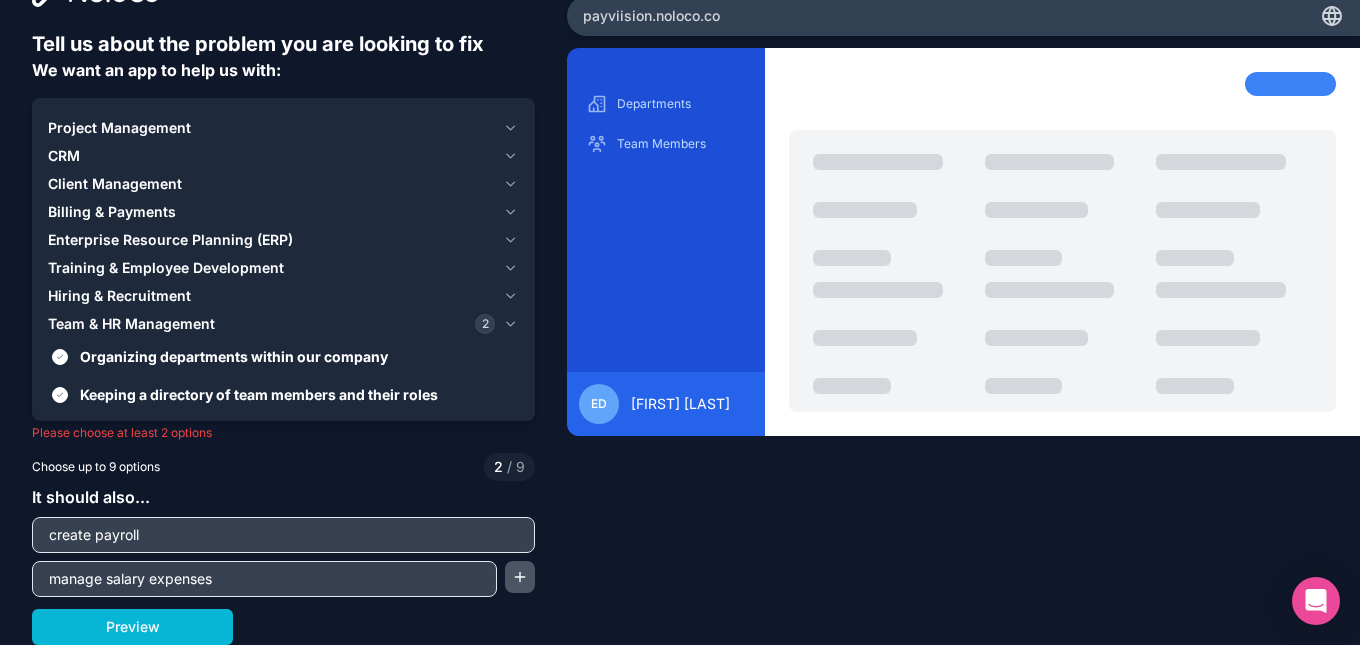type on "manage salary expenses" 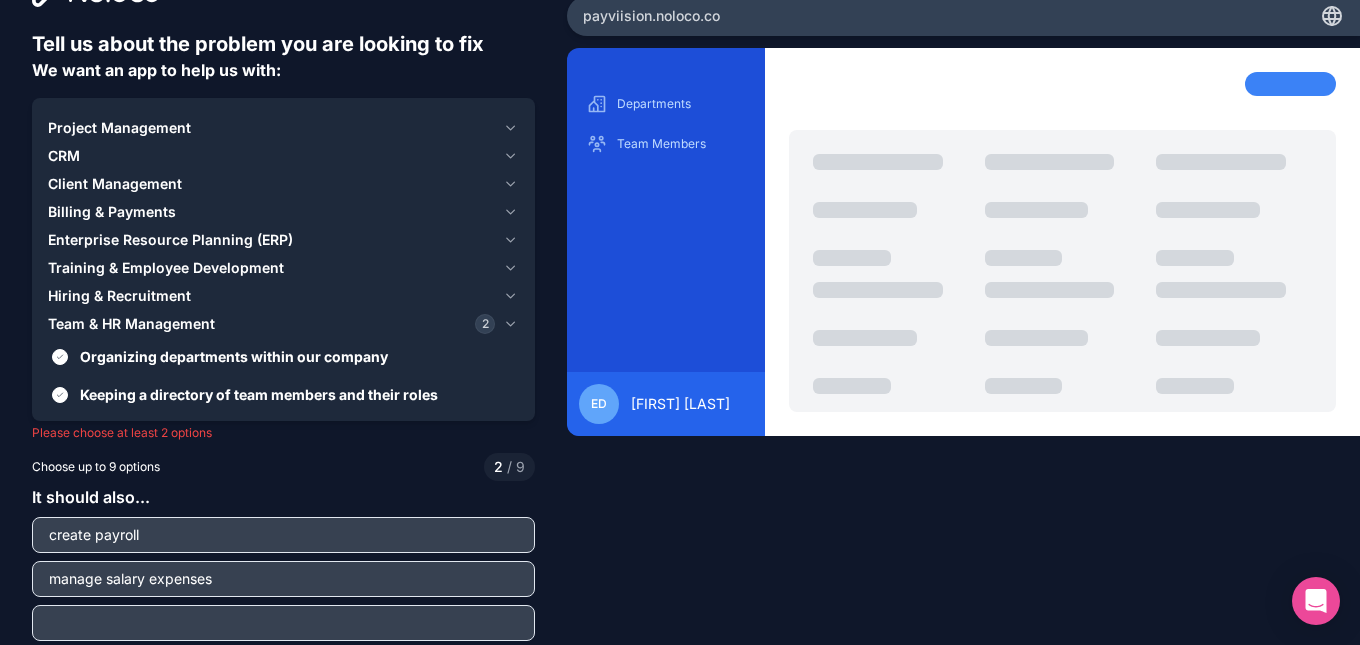 click at bounding box center [283, 623] 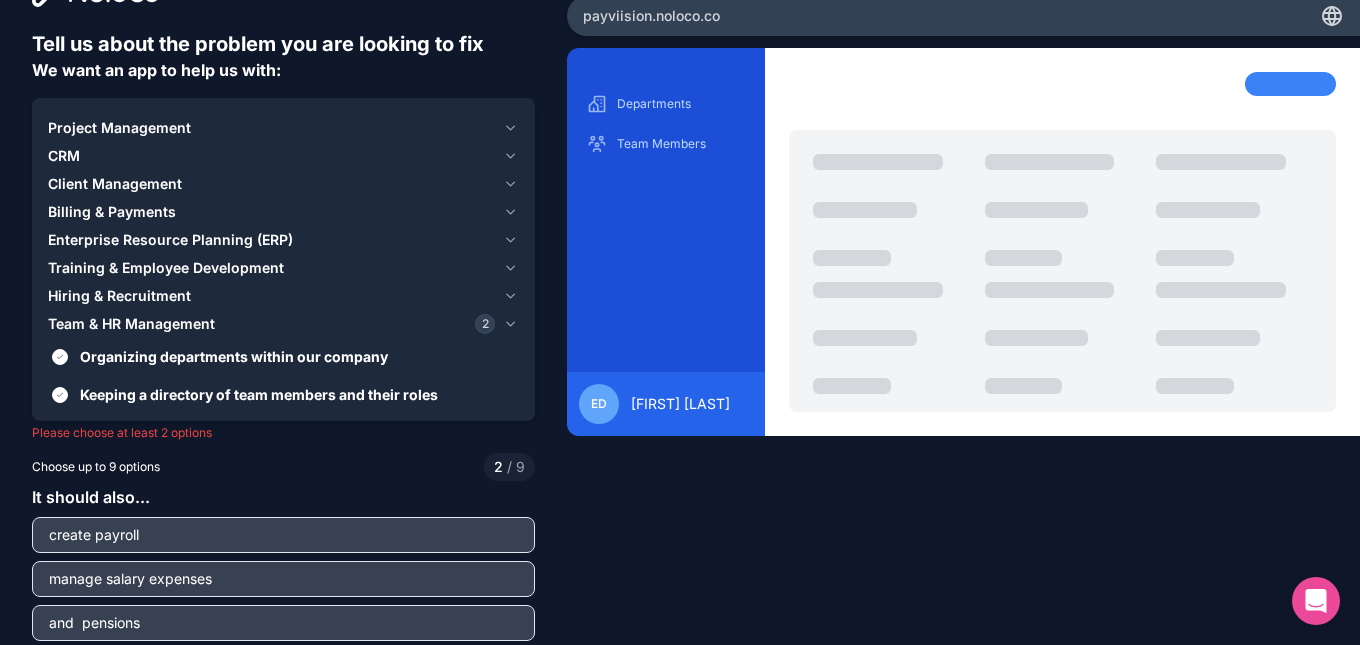 drag, startPoint x: 81, startPoint y: 621, endPoint x: 41, endPoint y: 624, distance: 40.112343 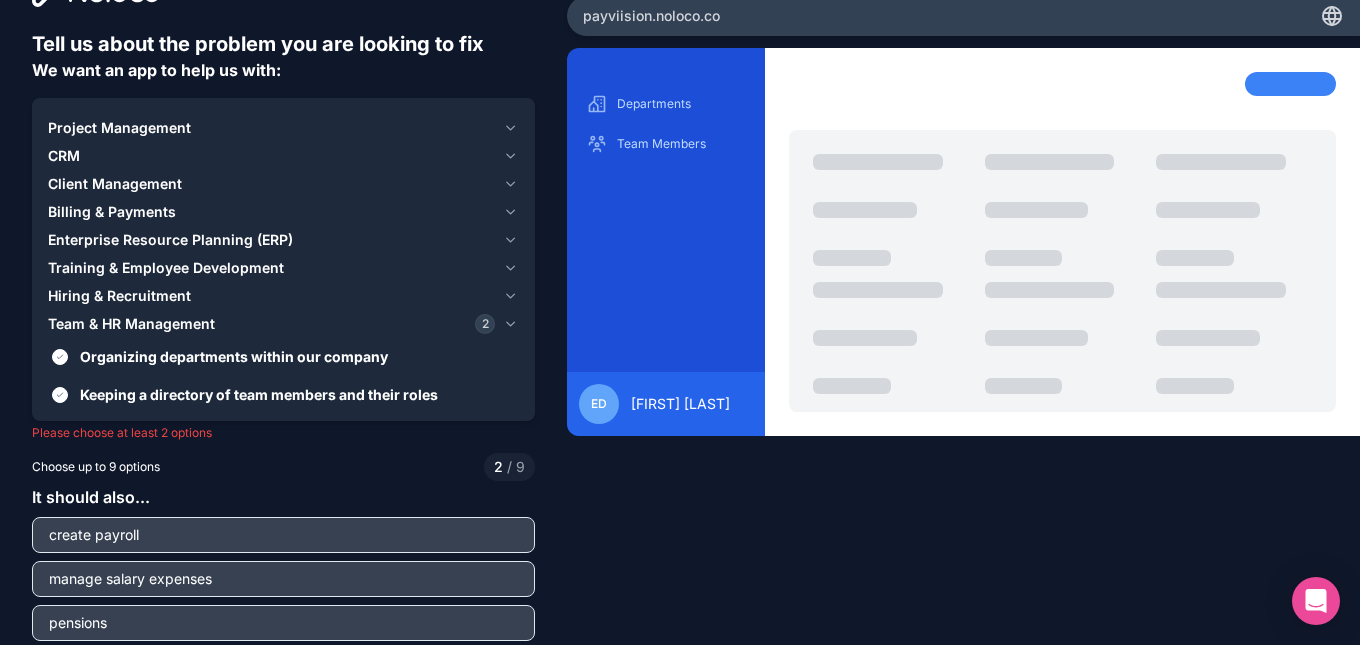 drag, startPoint x: 191, startPoint y: 628, endPoint x: 191, endPoint y: 639, distance: 11 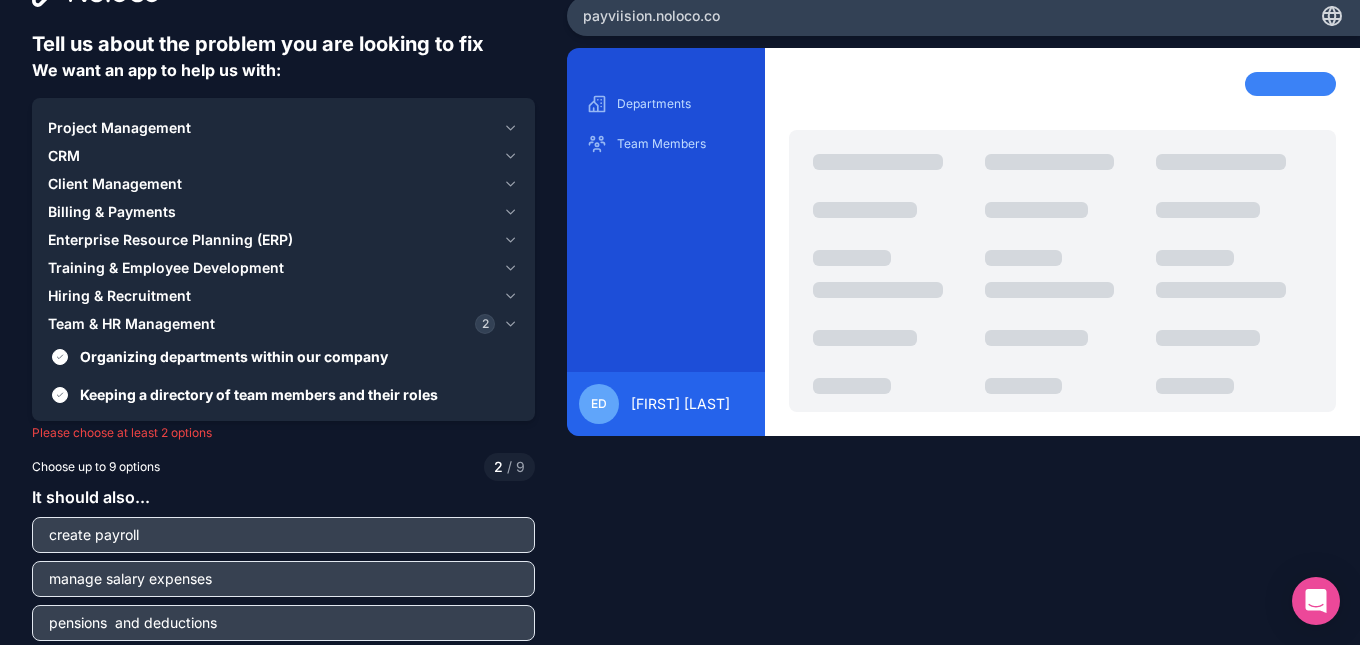 scroll, scrollTop: 102, scrollLeft: 0, axis: vertical 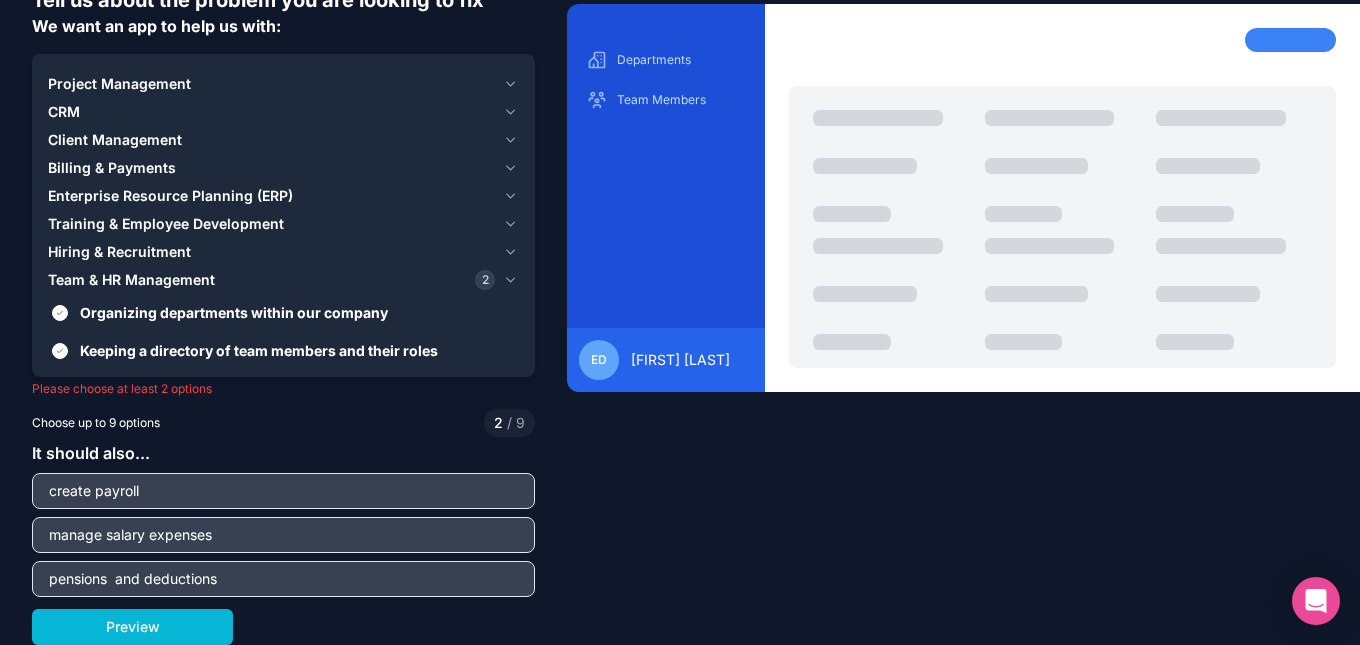 type on "pensions  and deductions" 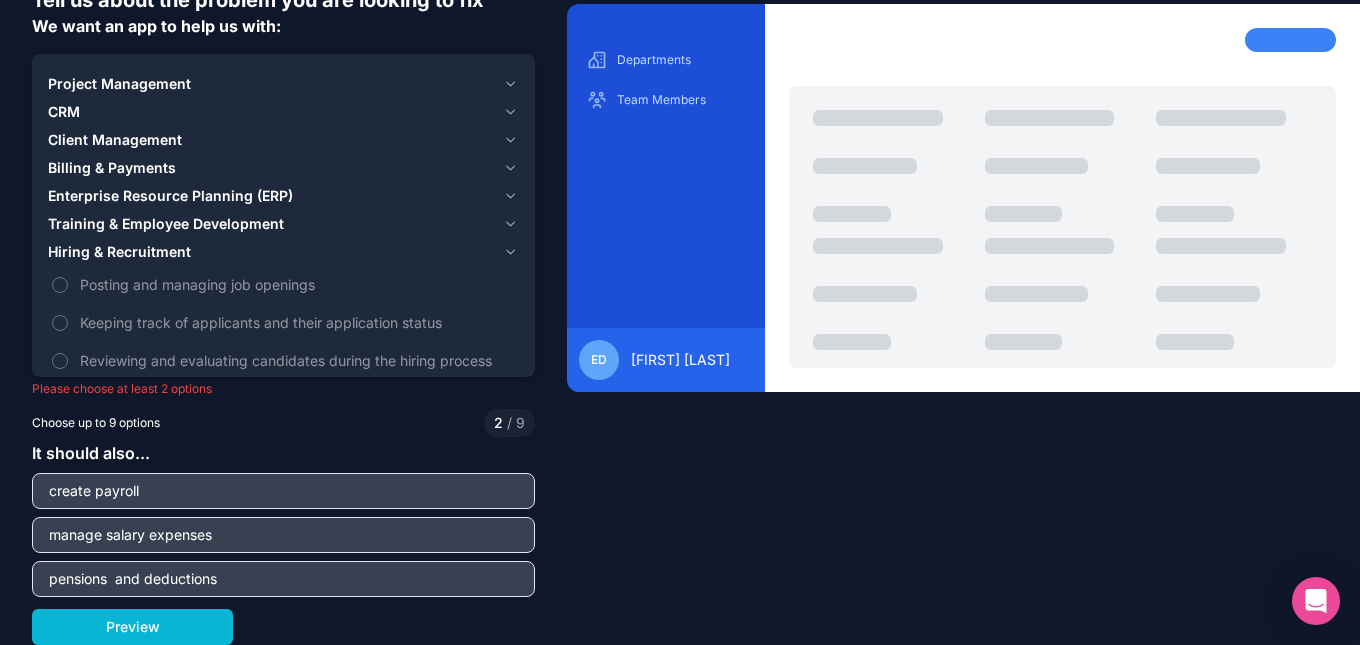 click 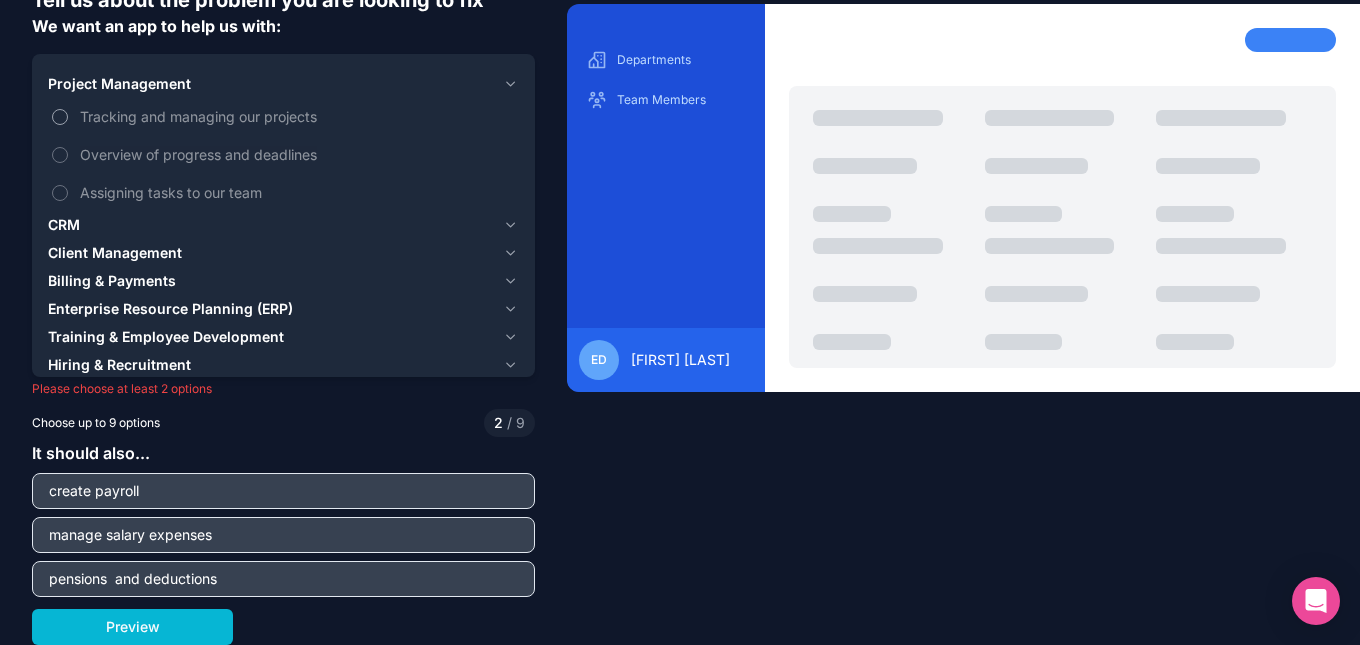 click on "Tracking and managing our projects" at bounding box center (297, 116) 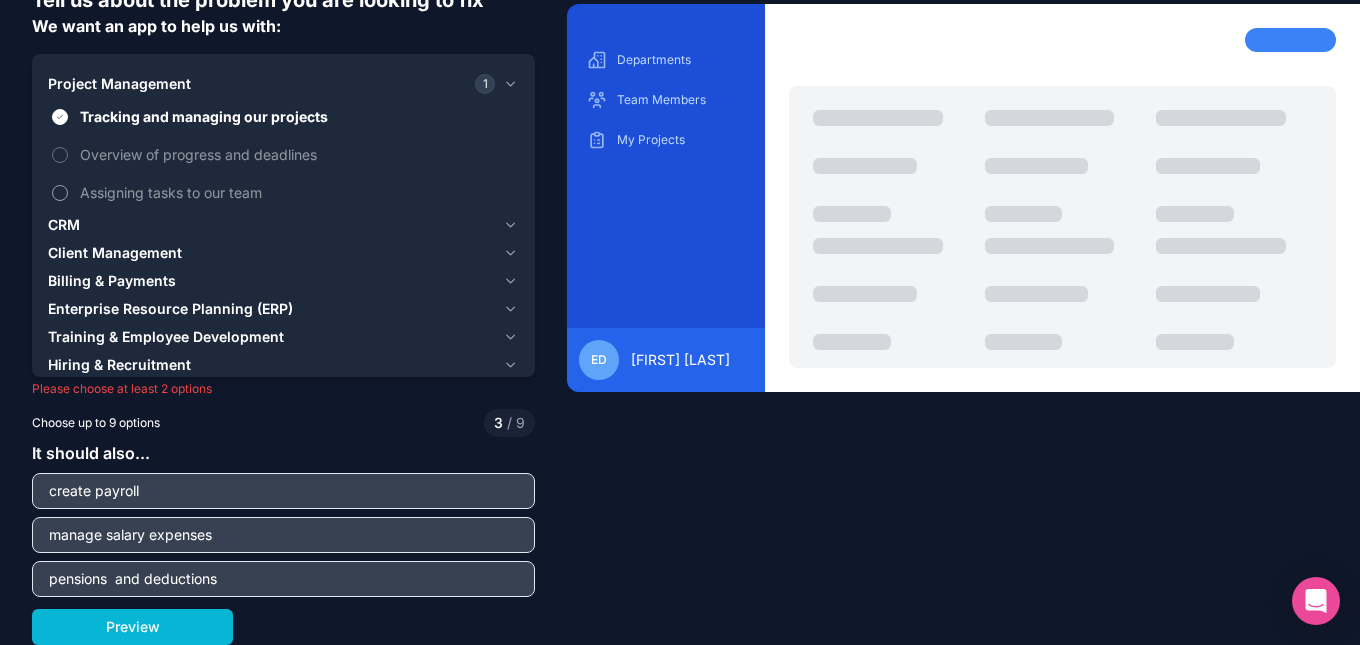 click on "Assigning tasks to our team" at bounding box center (297, 192) 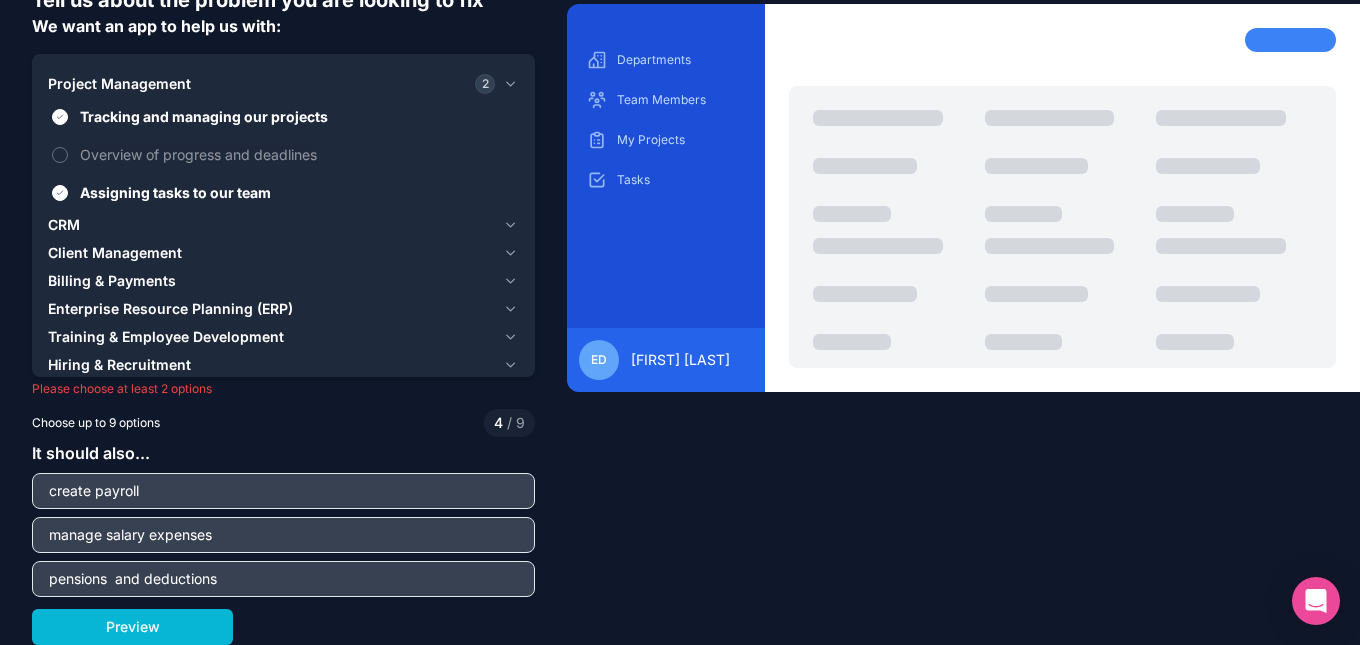 click 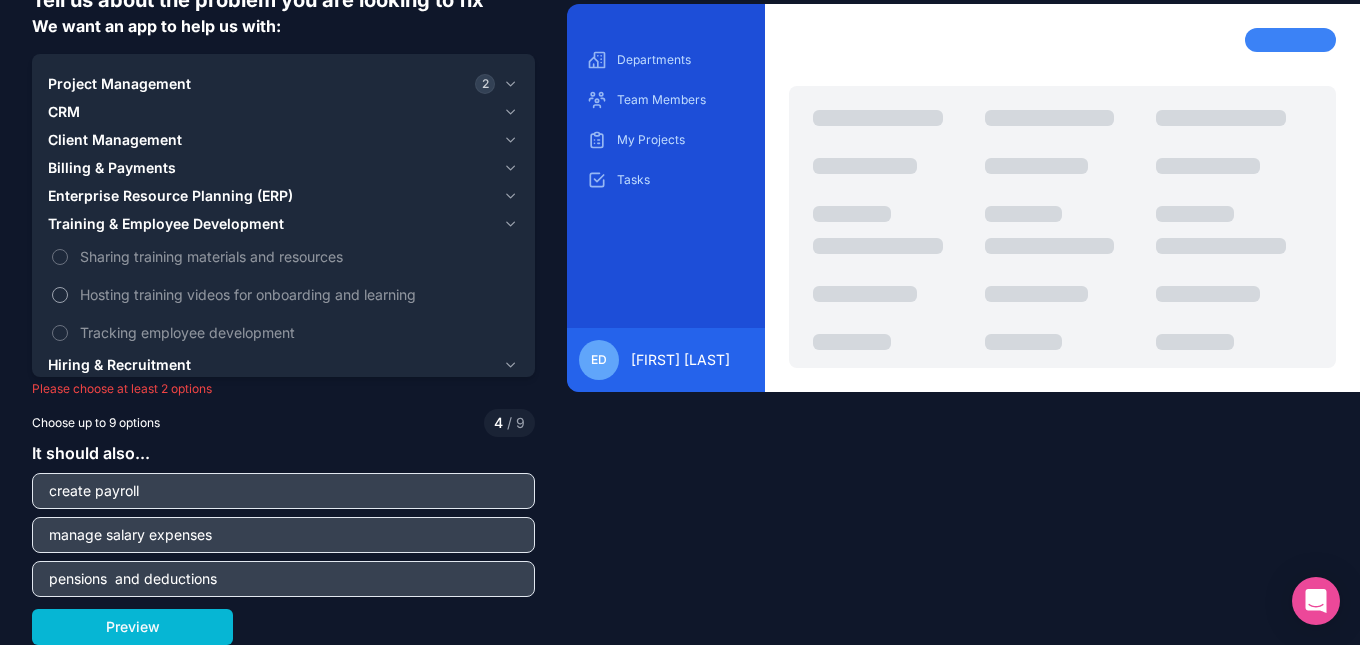 click on "Hosting training videos for onboarding and learning" at bounding box center [283, 294] 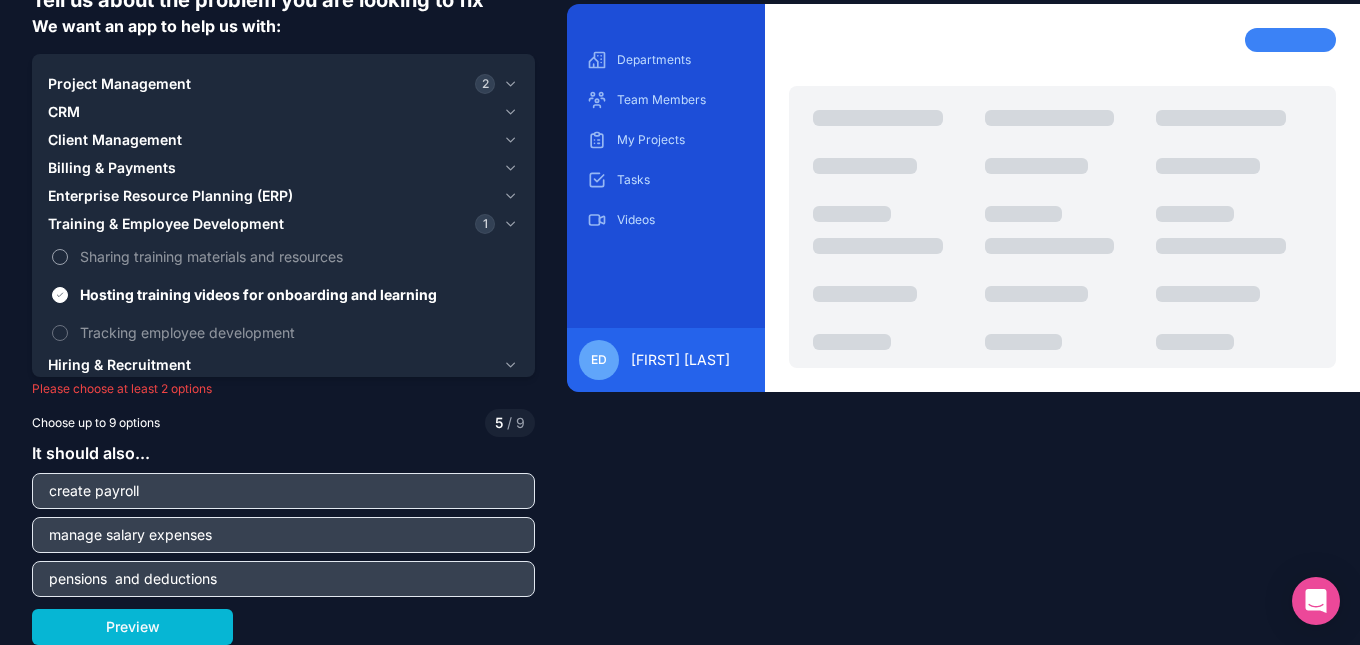click on "Sharing training materials and resources" at bounding box center [297, 256] 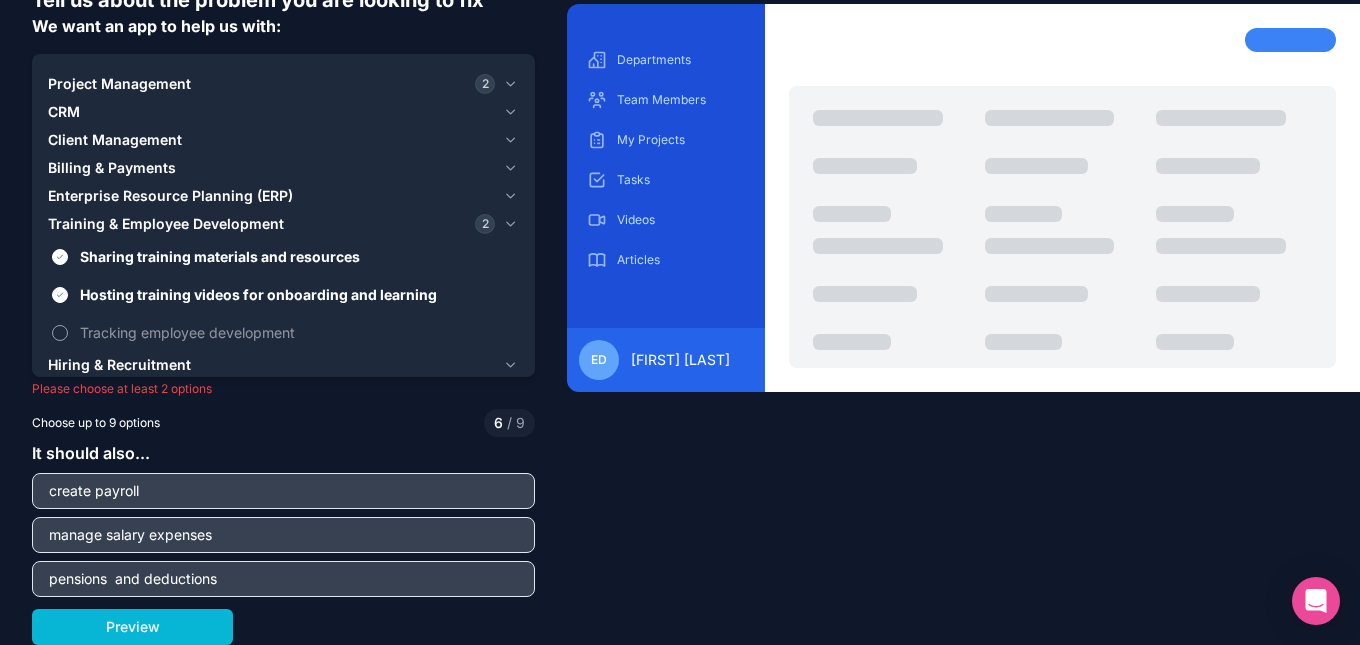 click on "Tracking employee development" at bounding box center [297, 332] 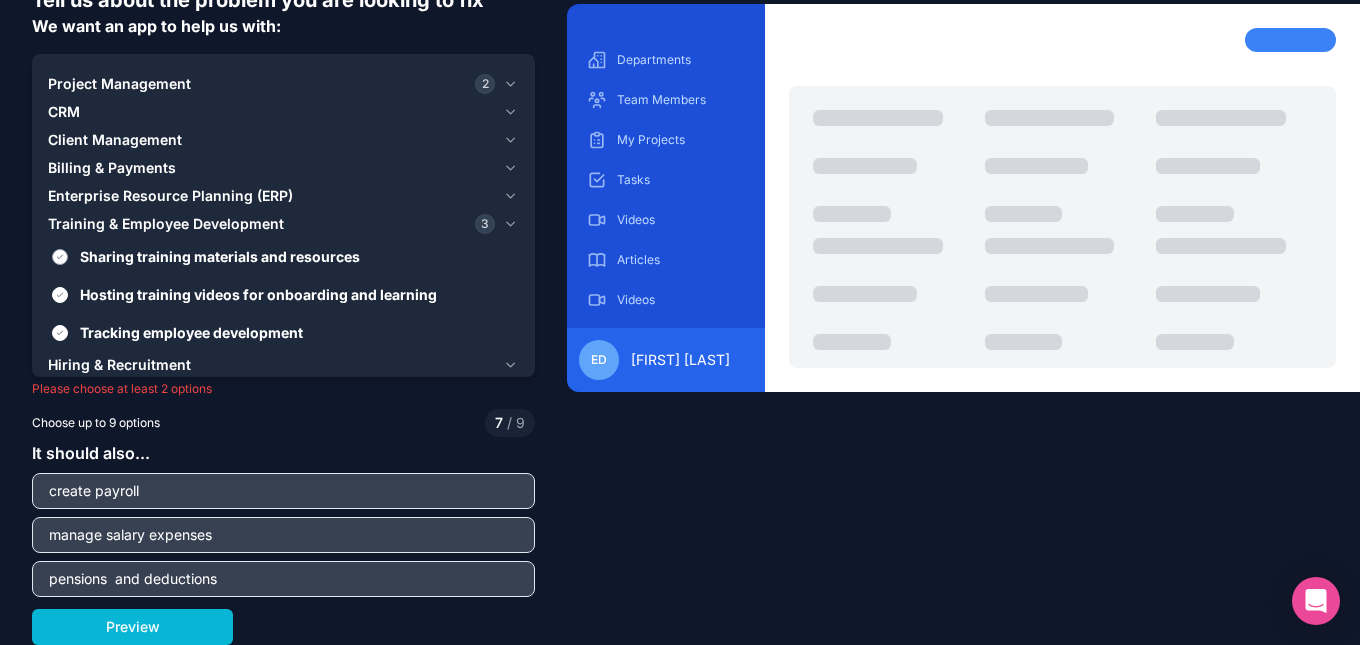 click on "Sharing training materials and resources" at bounding box center (297, 256) 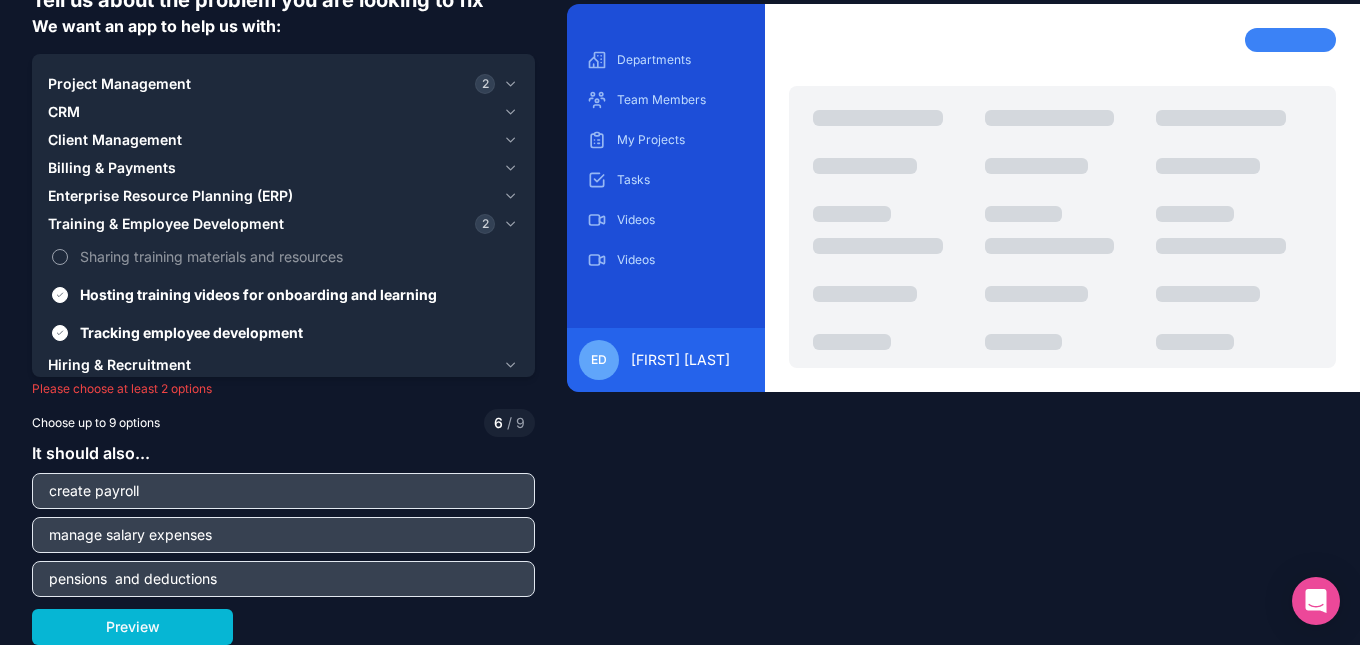 click on "Sharing training materials and resources" at bounding box center (297, 256) 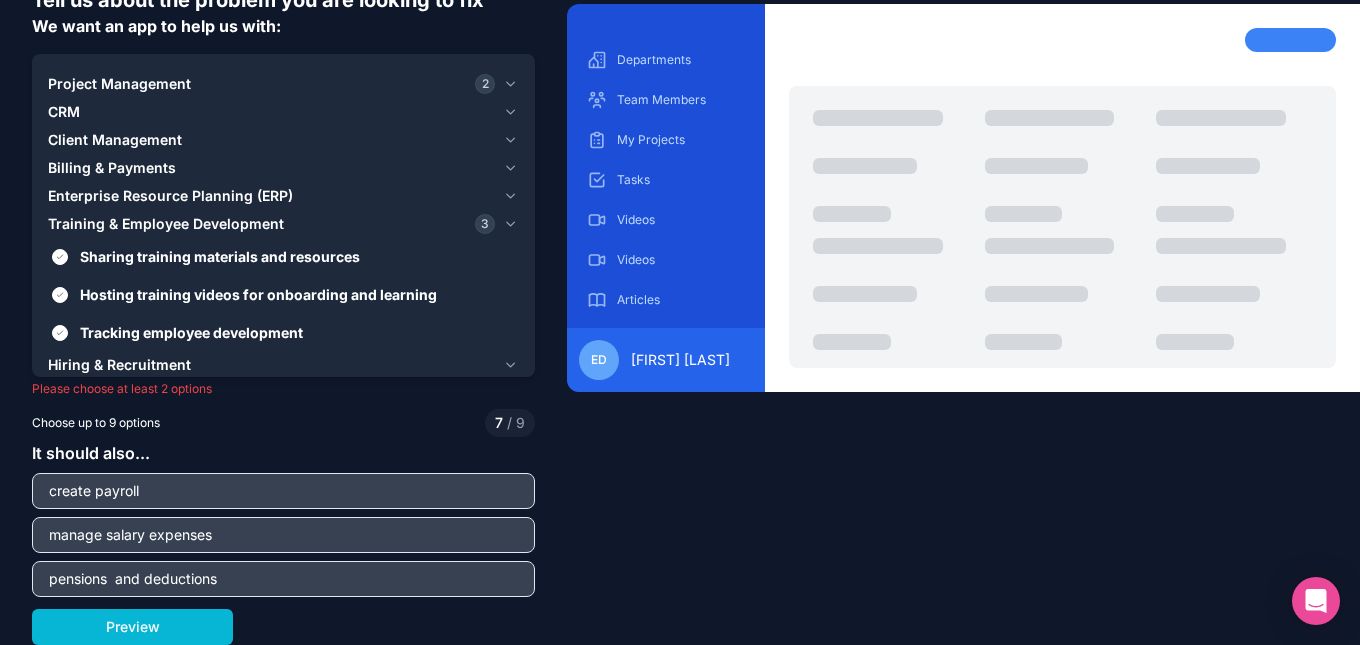 click 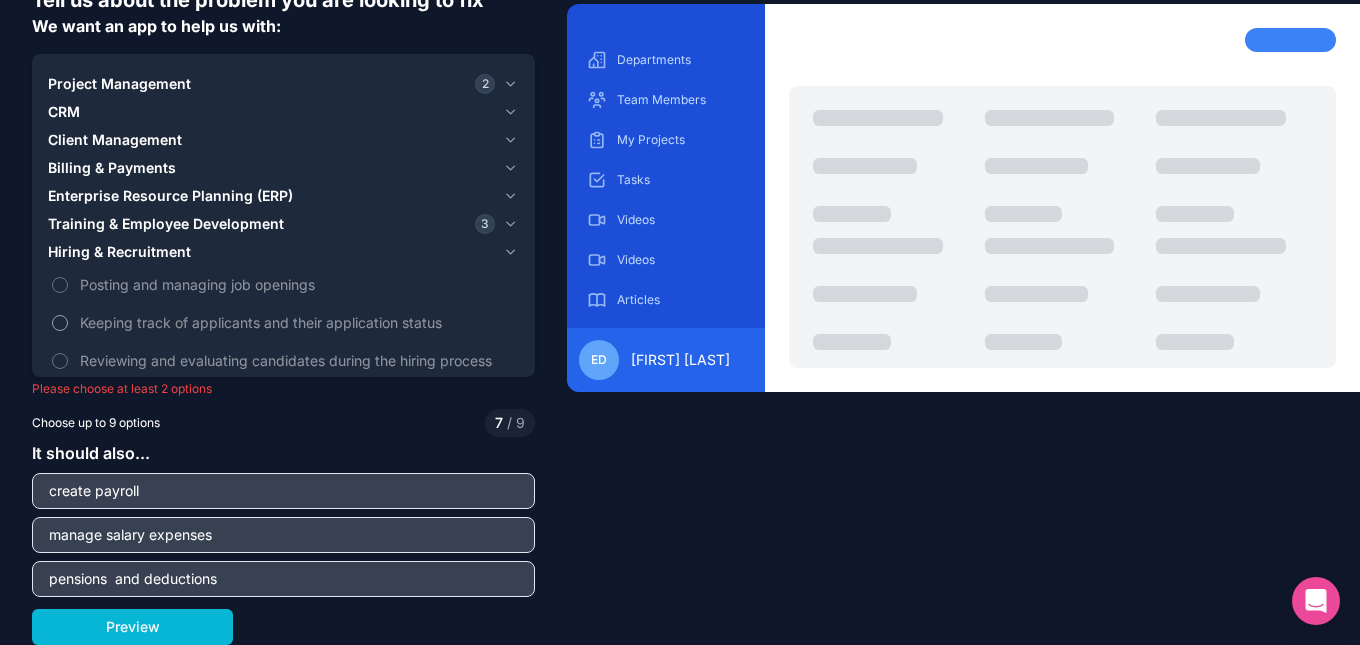 click on "Keeping track of applicants and their application status" at bounding box center (297, 322) 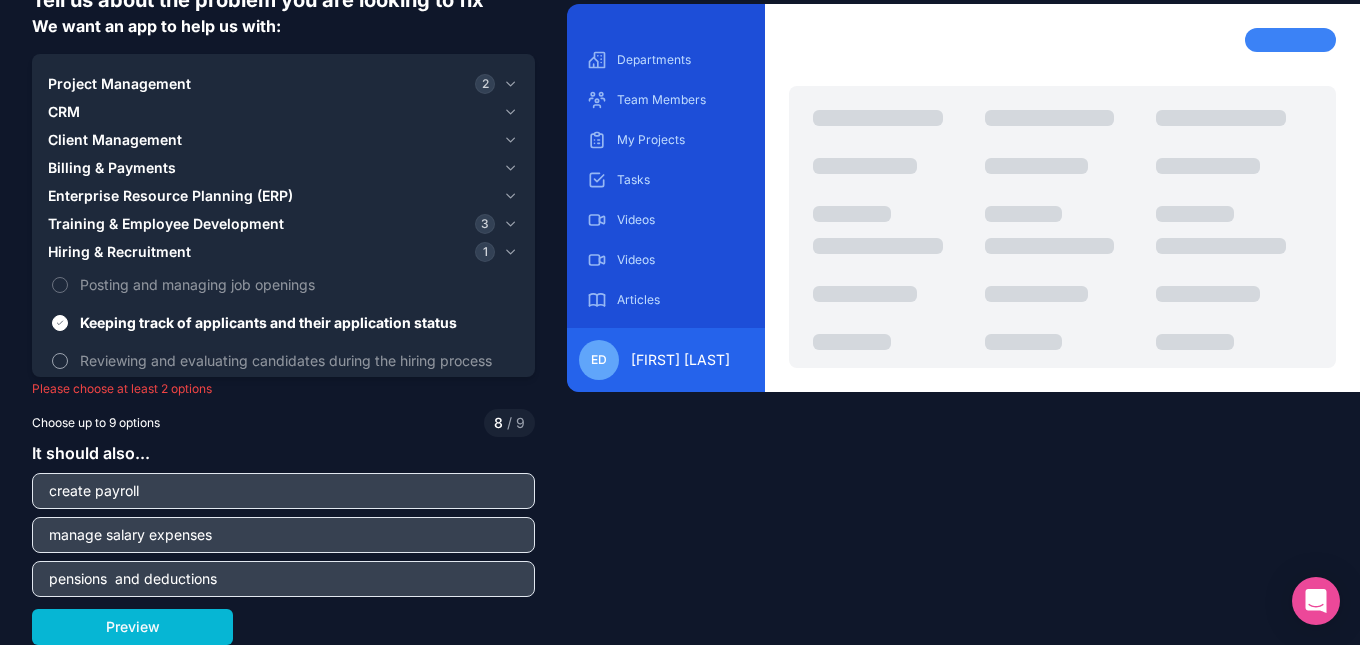 click on "Reviewing and evaluating candidates during the hiring process" at bounding box center [297, 360] 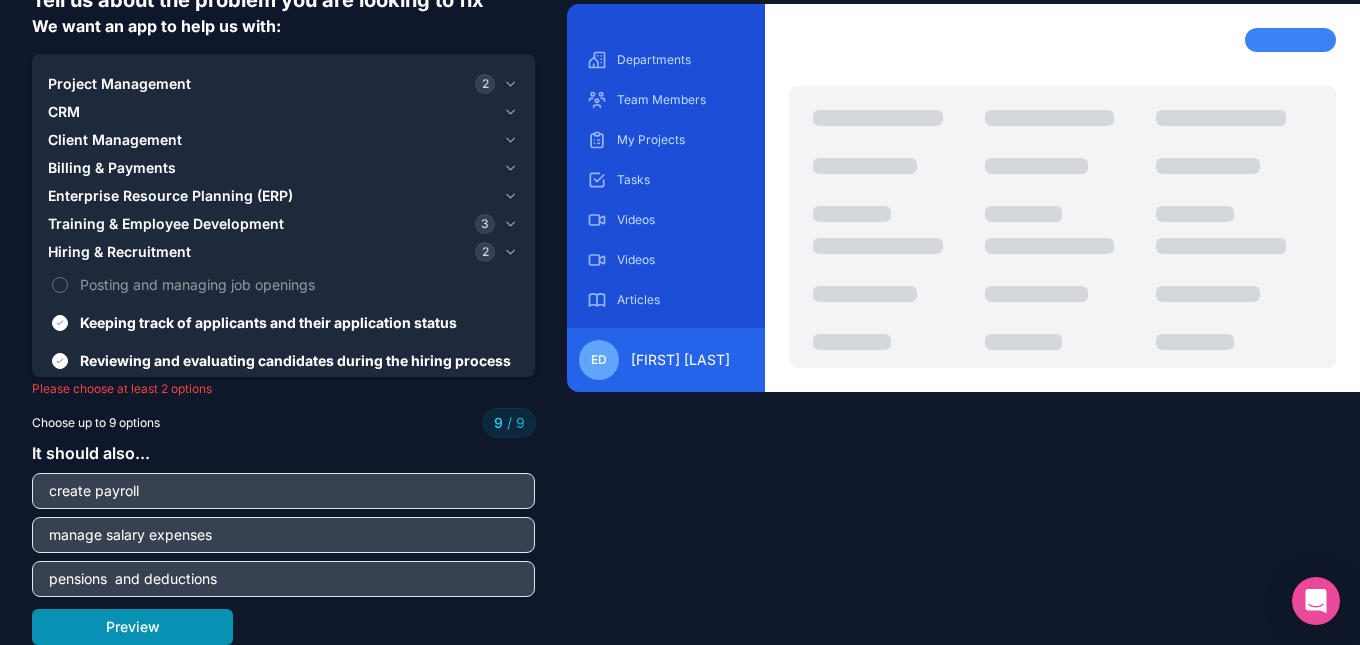 click on "Preview" at bounding box center [132, 627] 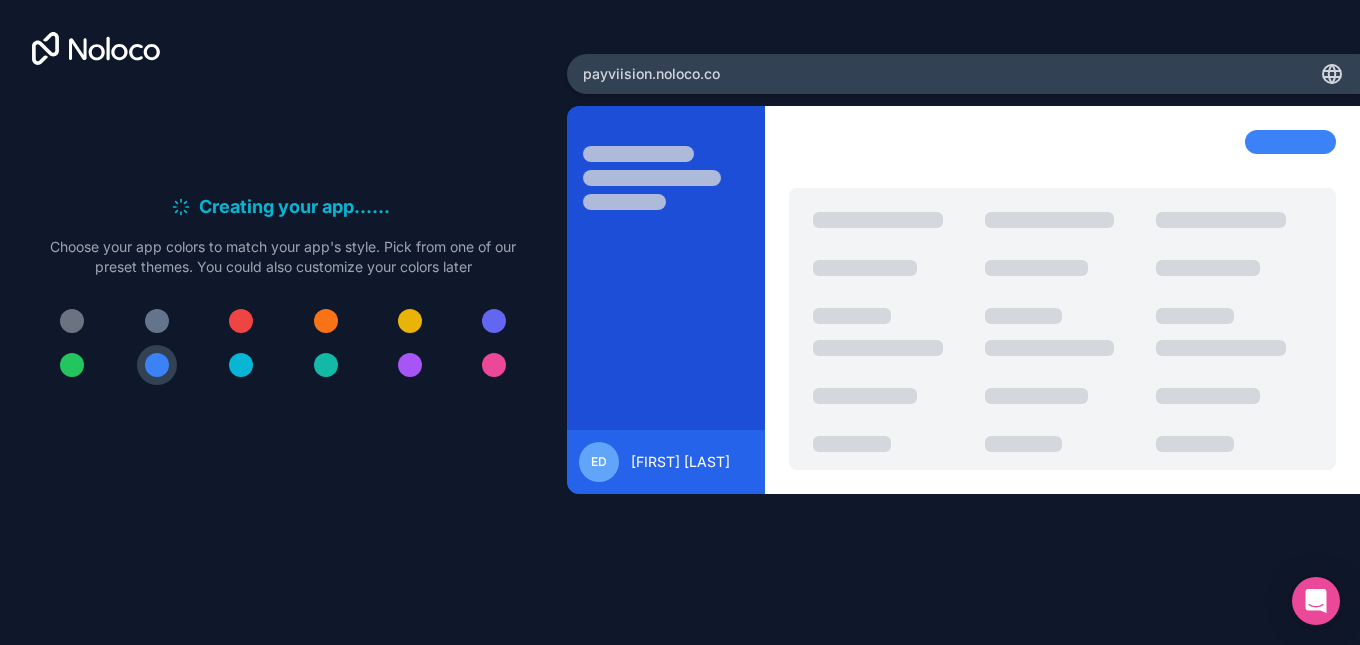 scroll, scrollTop: 0, scrollLeft: 0, axis: both 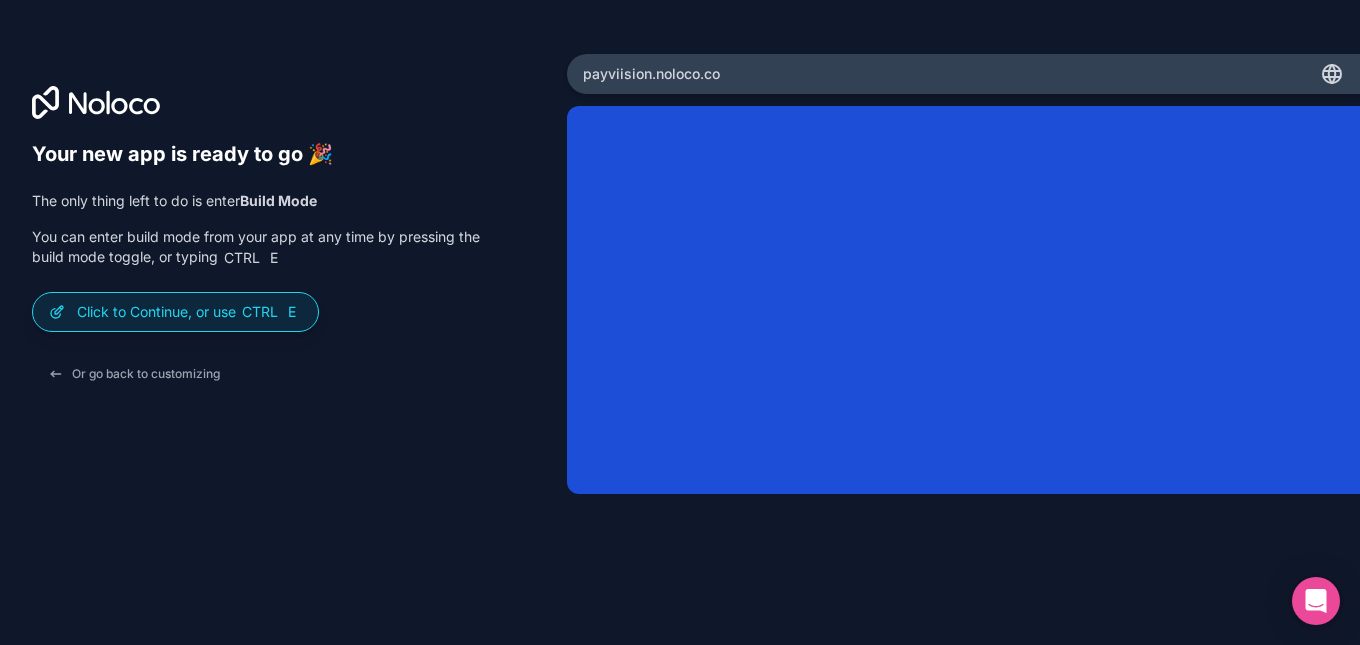 click on "Your new app is ready to go 🎉 The only thing left to do is enter  Build Mode You can enter build mode from your app at any time by pressing the build mode toggle, or typing Ctrl E Click to Continue, or use  Ctrl E Or go back to customizing" at bounding box center (283, 351) 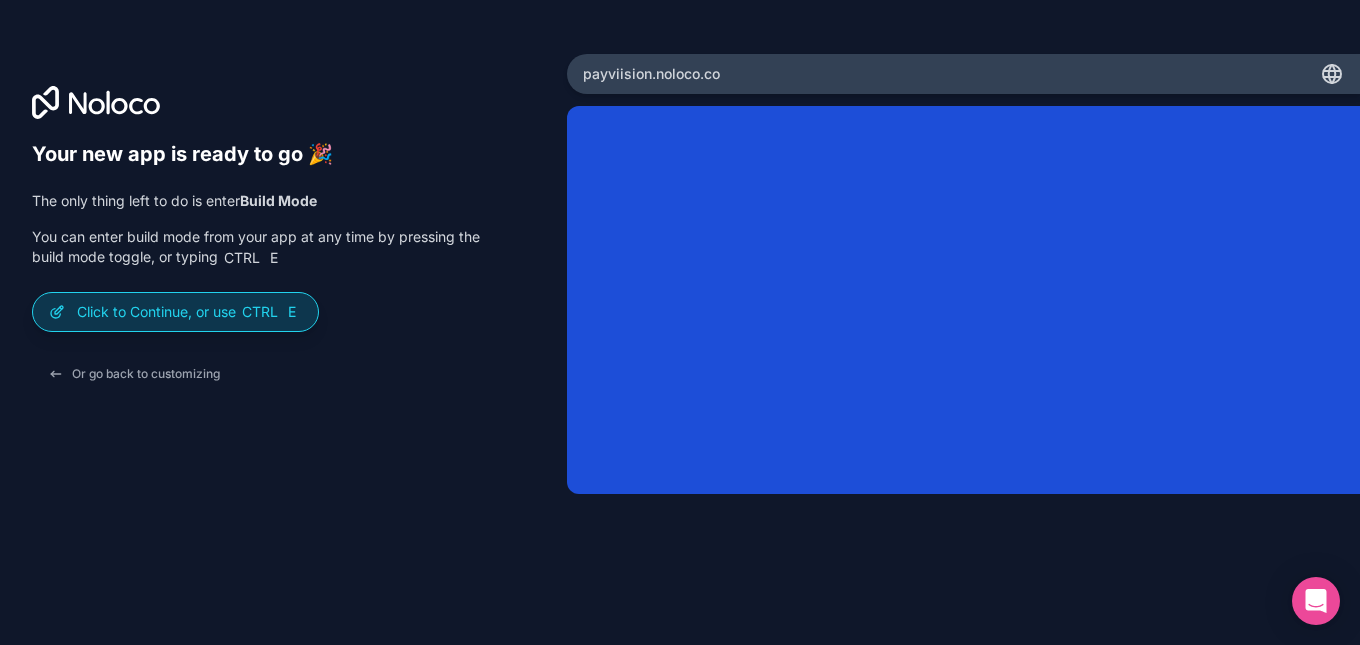 click on "E" at bounding box center (292, 312) 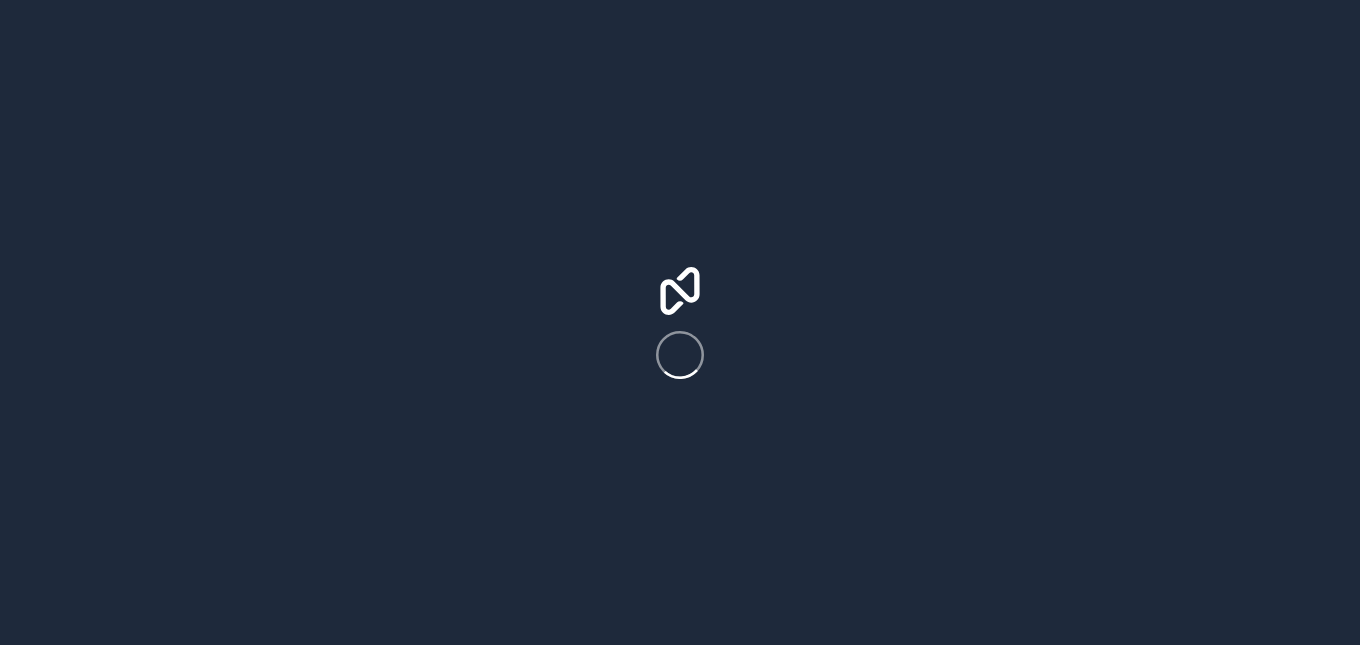 scroll, scrollTop: 0, scrollLeft: 0, axis: both 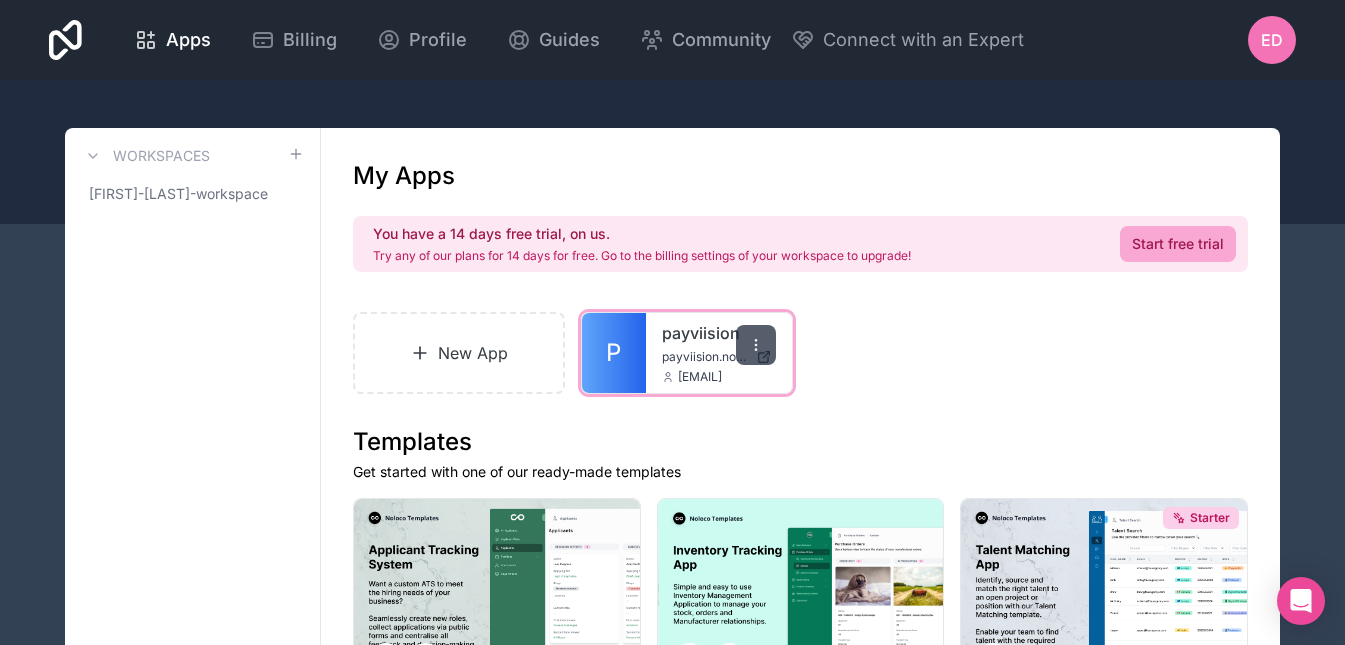 click 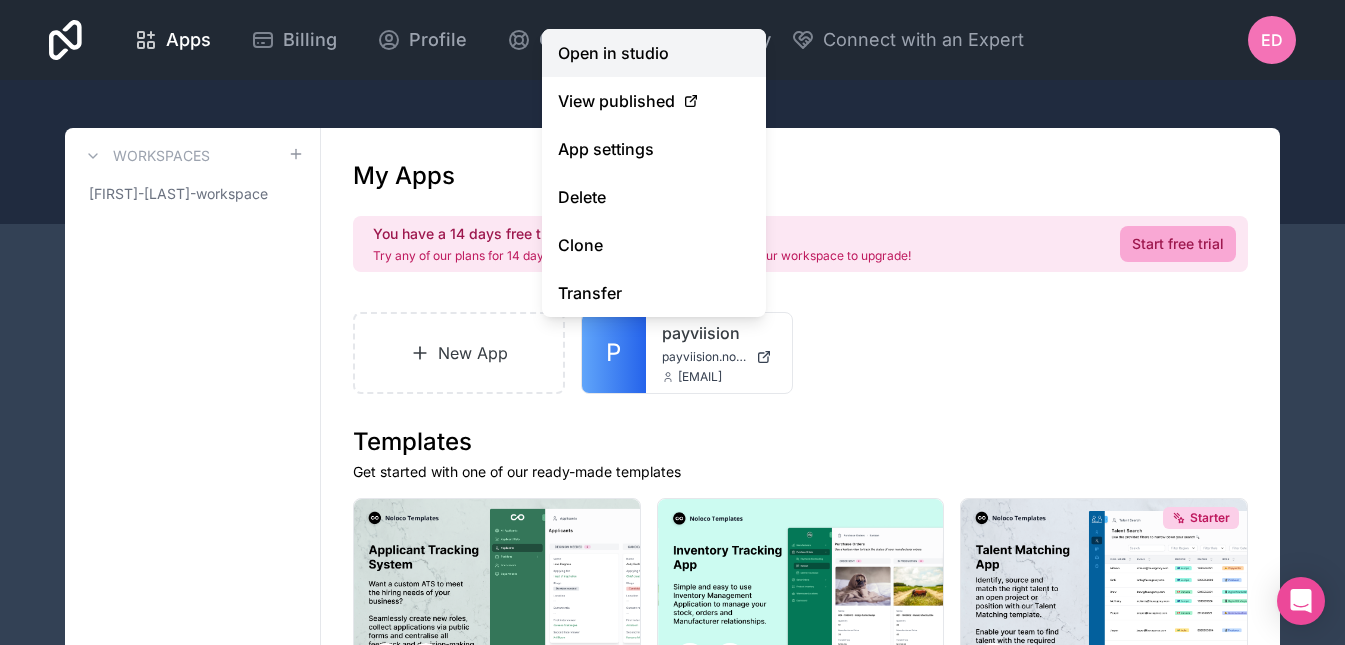 click on "Open in studio" at bounding box center (654, 53) 